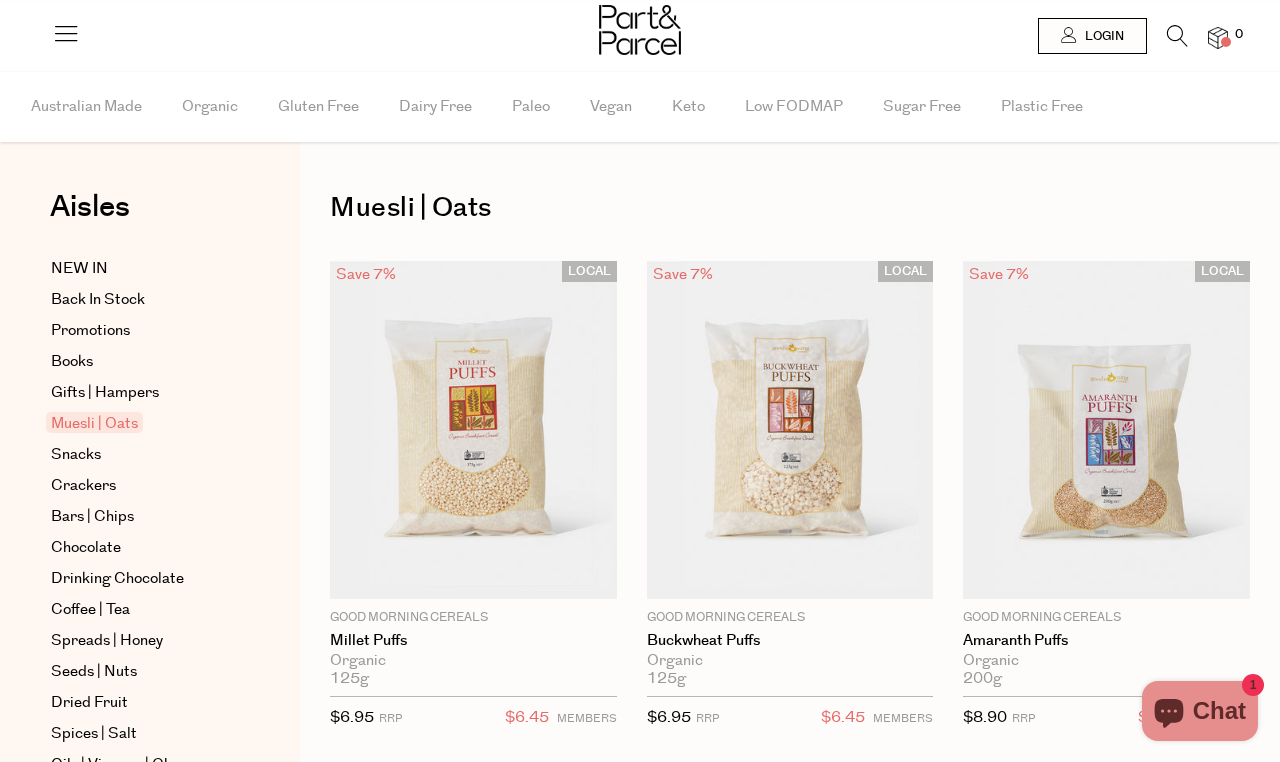 scroll, scrollTop: 0, scrollLeft: 0, axis: both 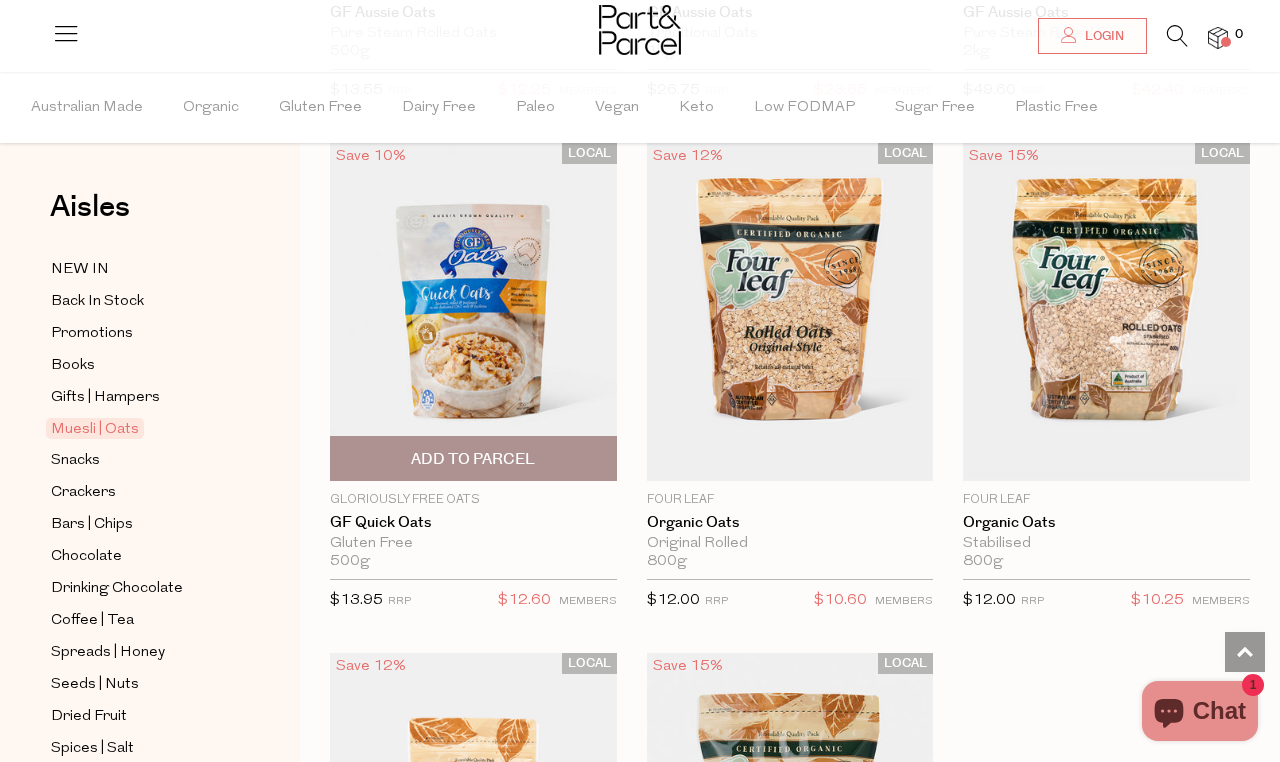 click on "Add To Parcel" at bounding box center [473, 459] 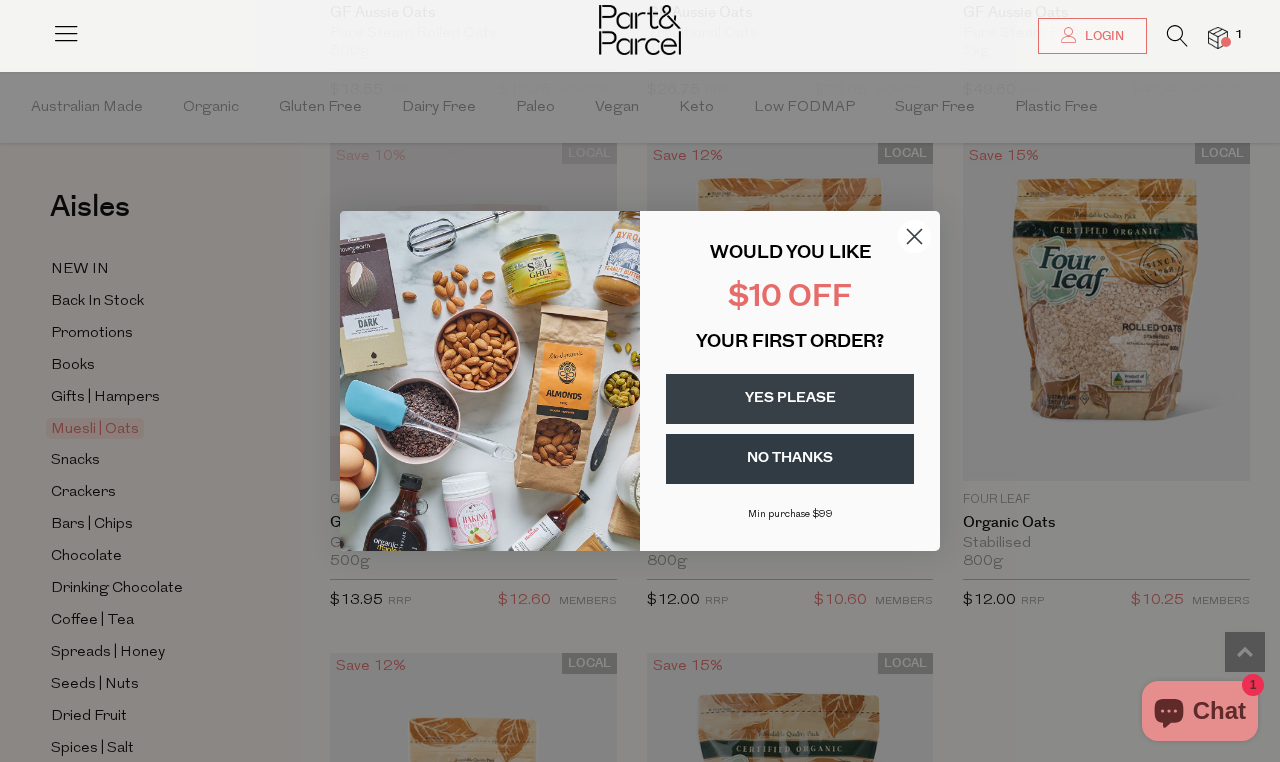 click on "YES PLEASE" at bounding box center [790, 399] 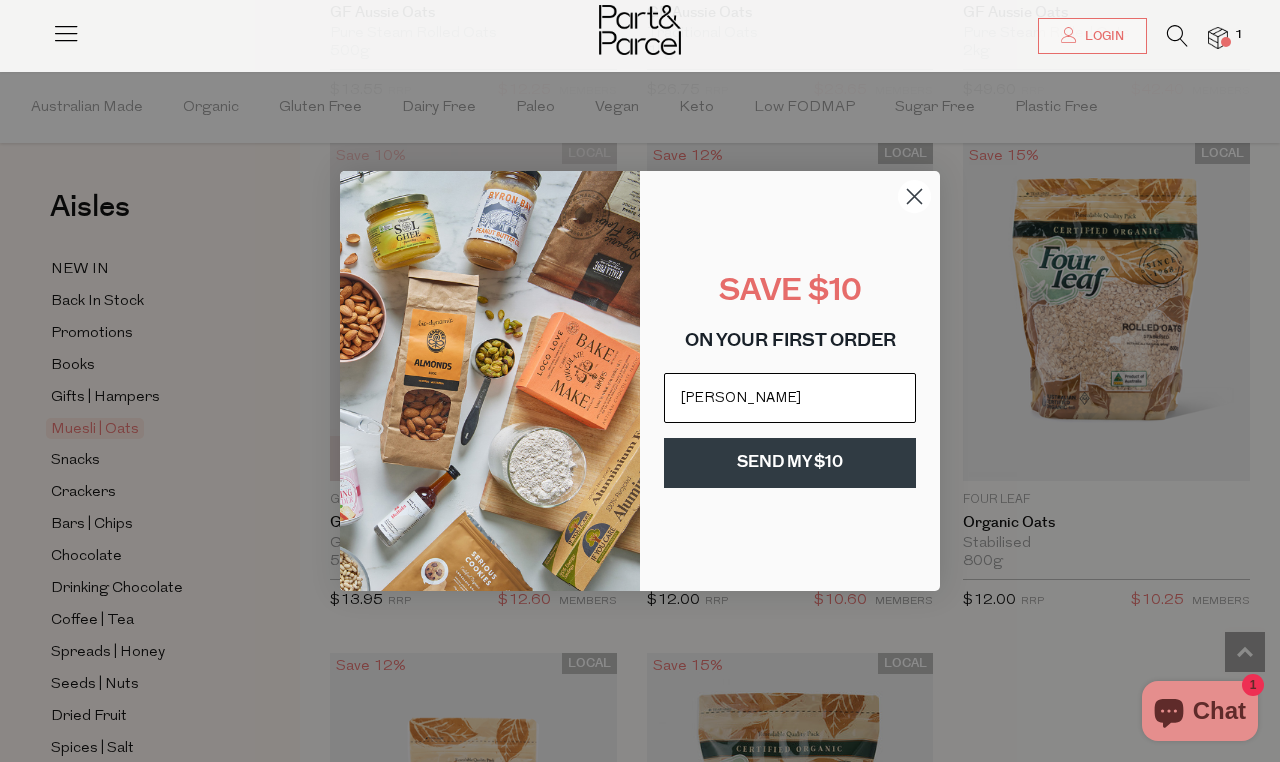 scroll, scrollTop: 0, scrollLeft: 0, axis: both 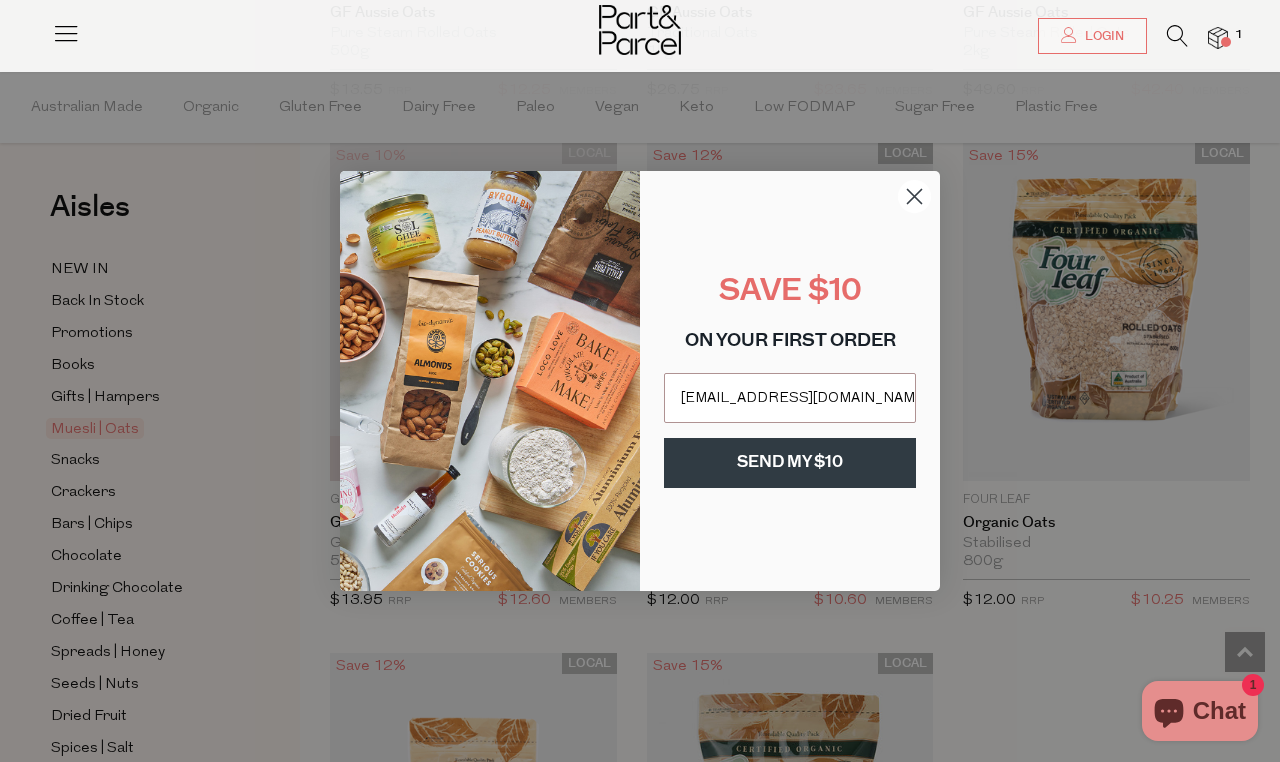 type on "kayleeleach60@gmail.com" 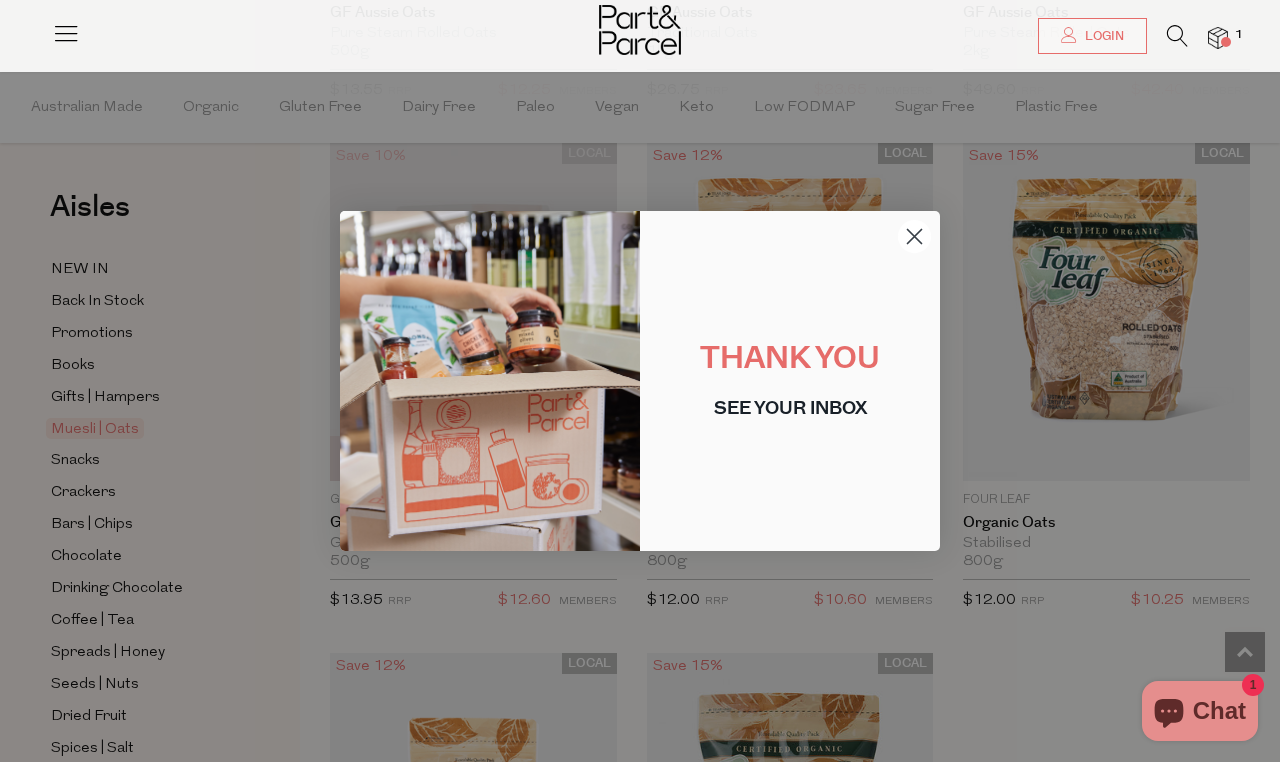 click 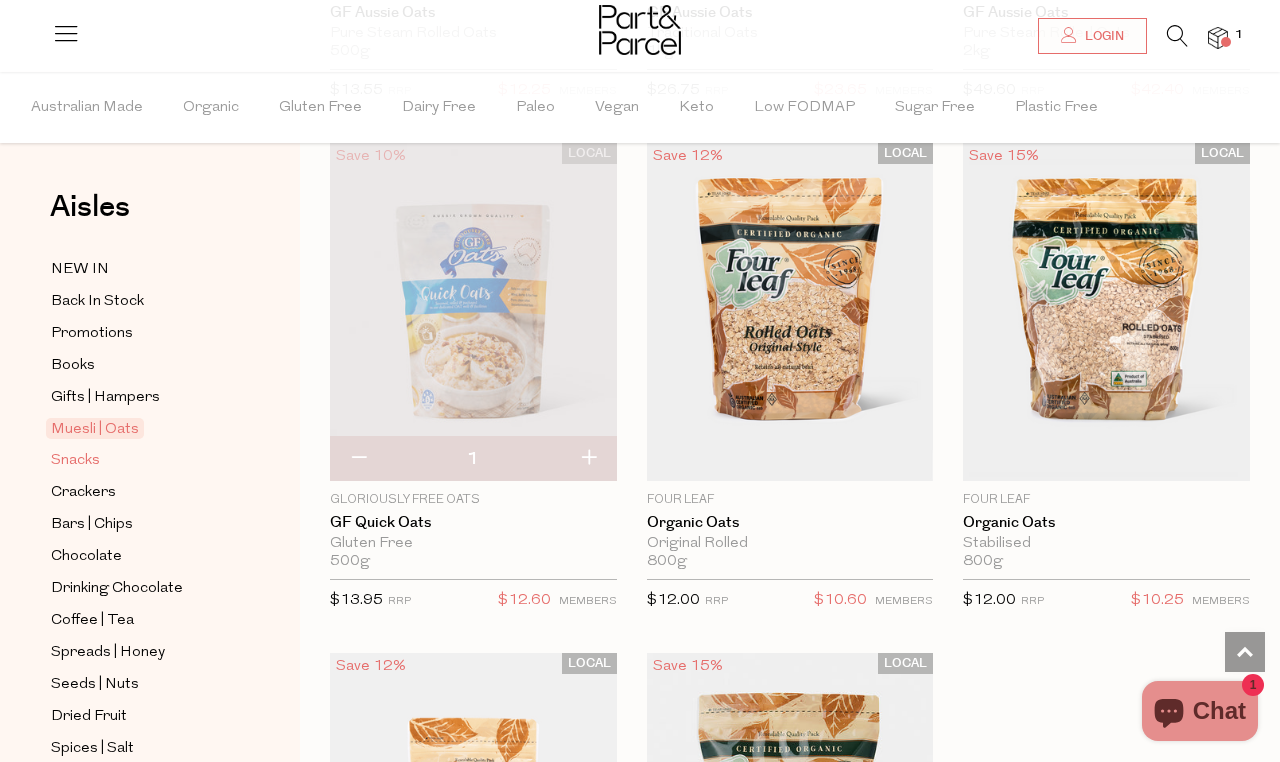 click on "Snacks" at bounding box center (75, 461) 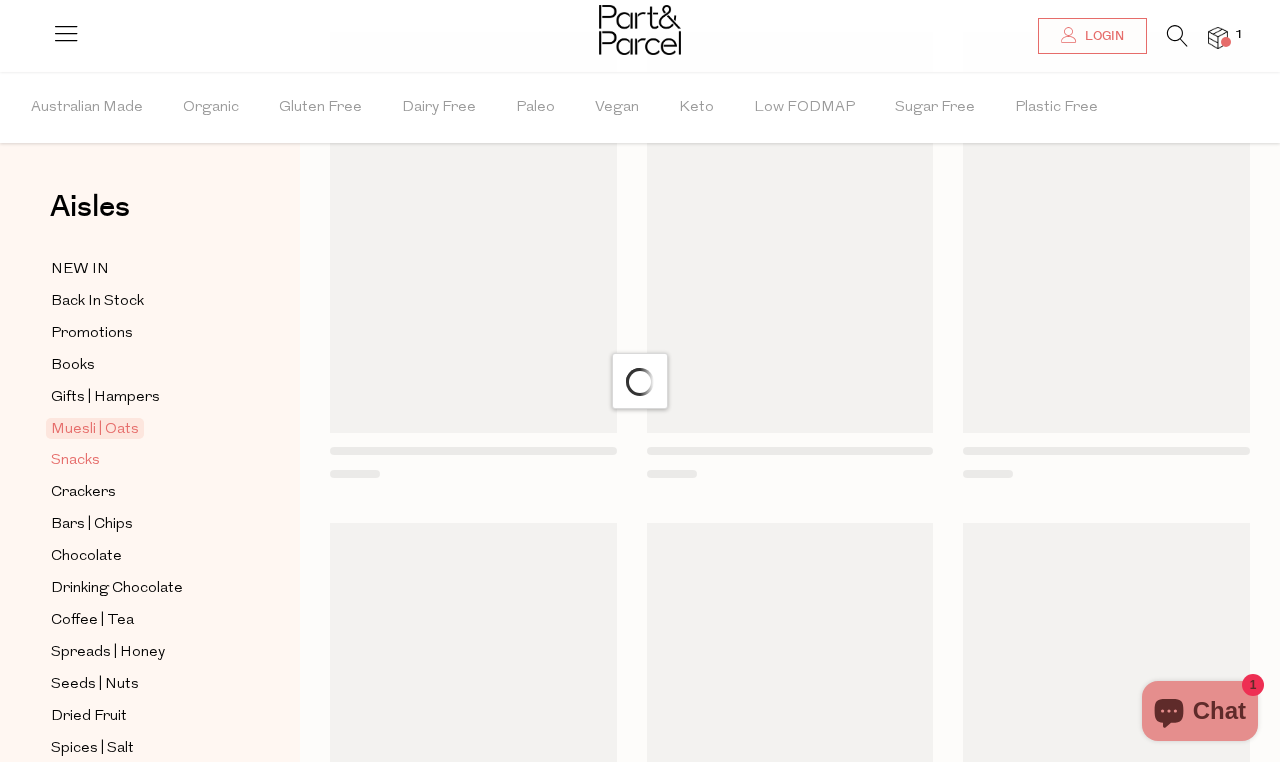scroll, scrollTop: 0, scrollLeft: 0, axis: both 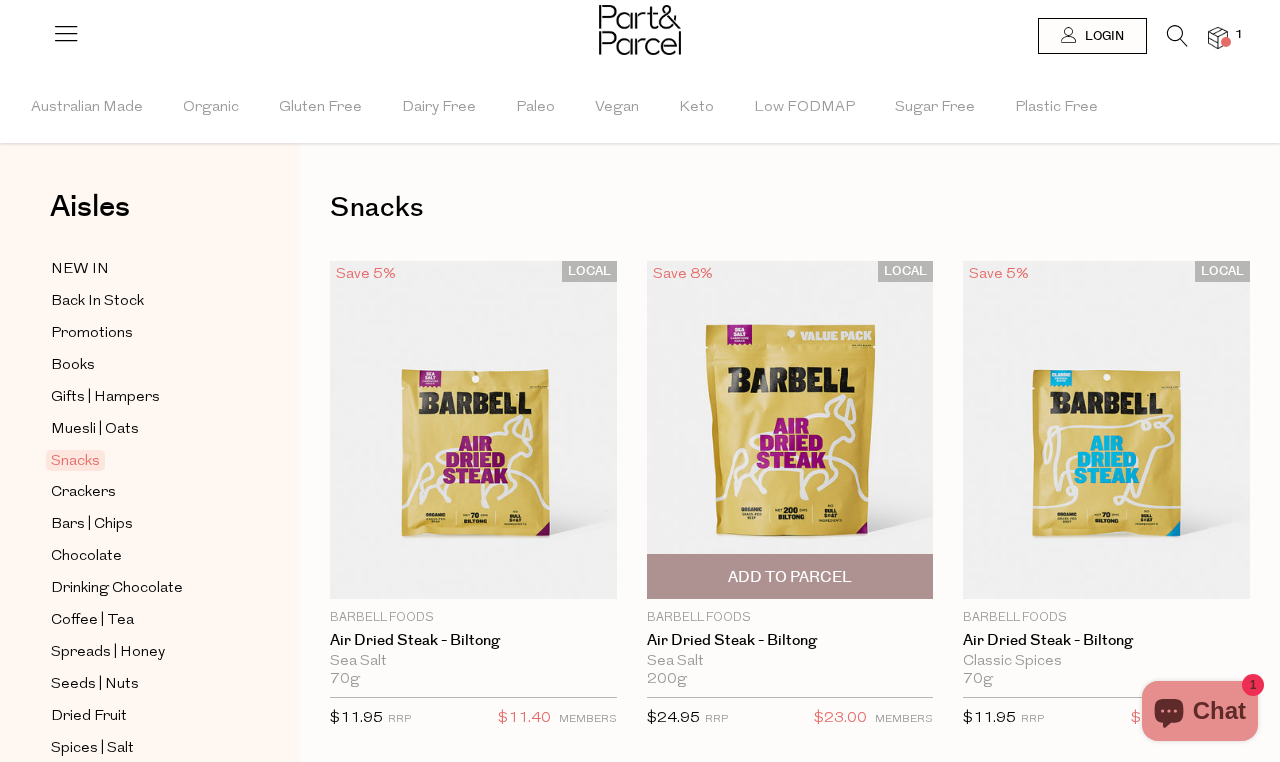 click on "Add To Parcel" at bounding box center [790, 576] 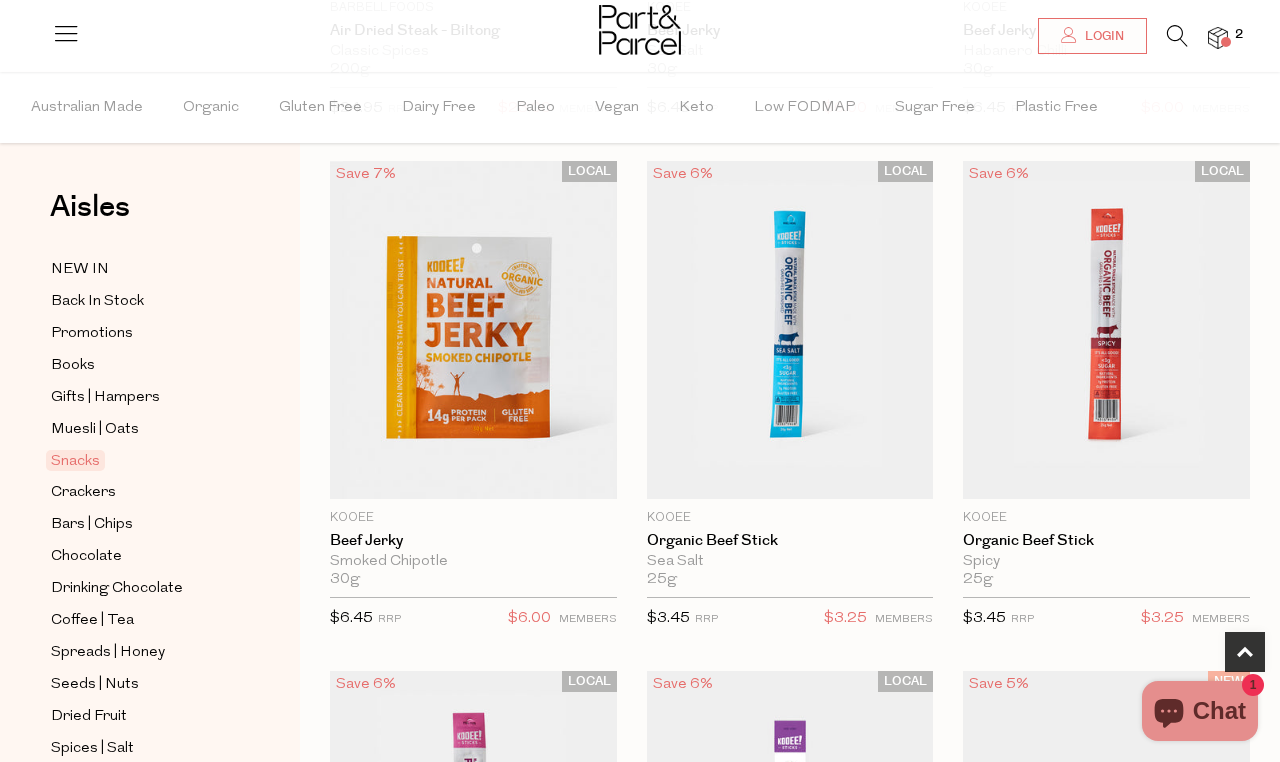 scroll, scrollTop: 1160, scrollLeft: 0, axis: vertical 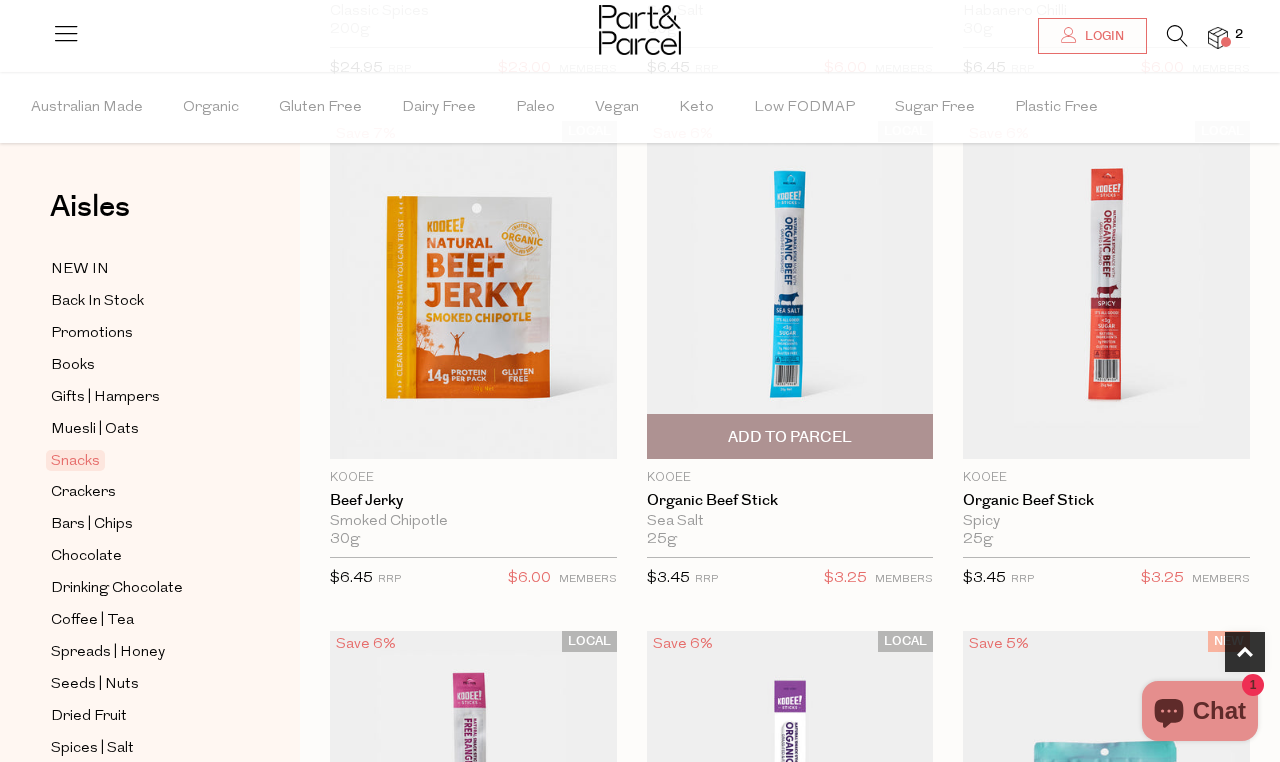 click on "Add To Parcel" at bounding box center (790, 436) 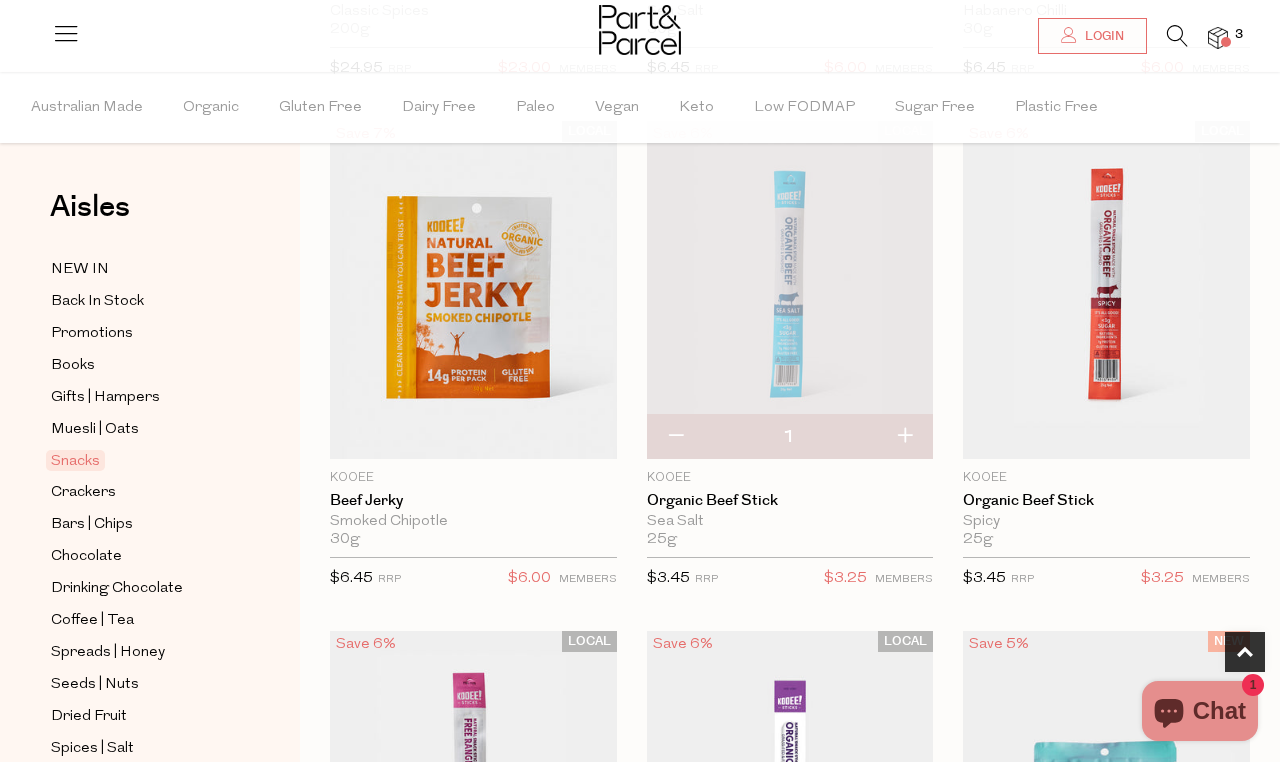 click at bounding box center [904, 437] 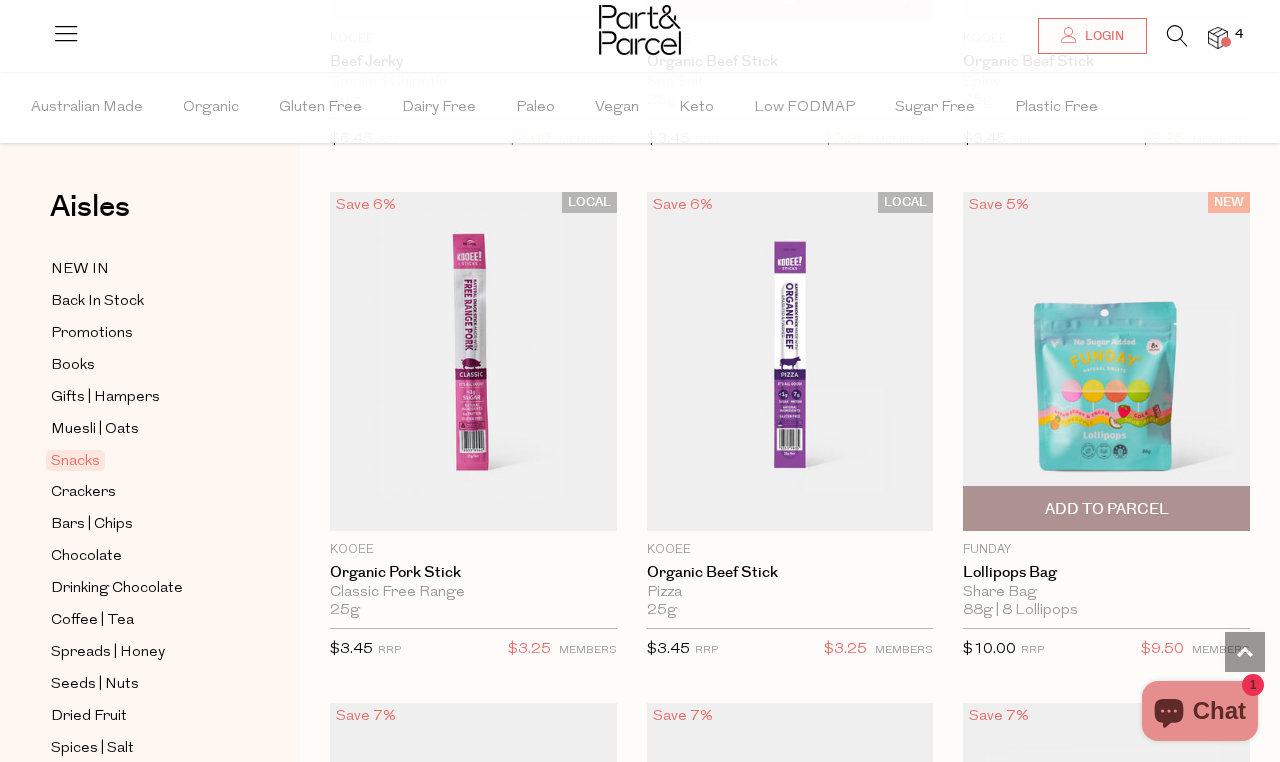 scroll, scrollTop: 1600, scrollLeft: 0, axis: vertical 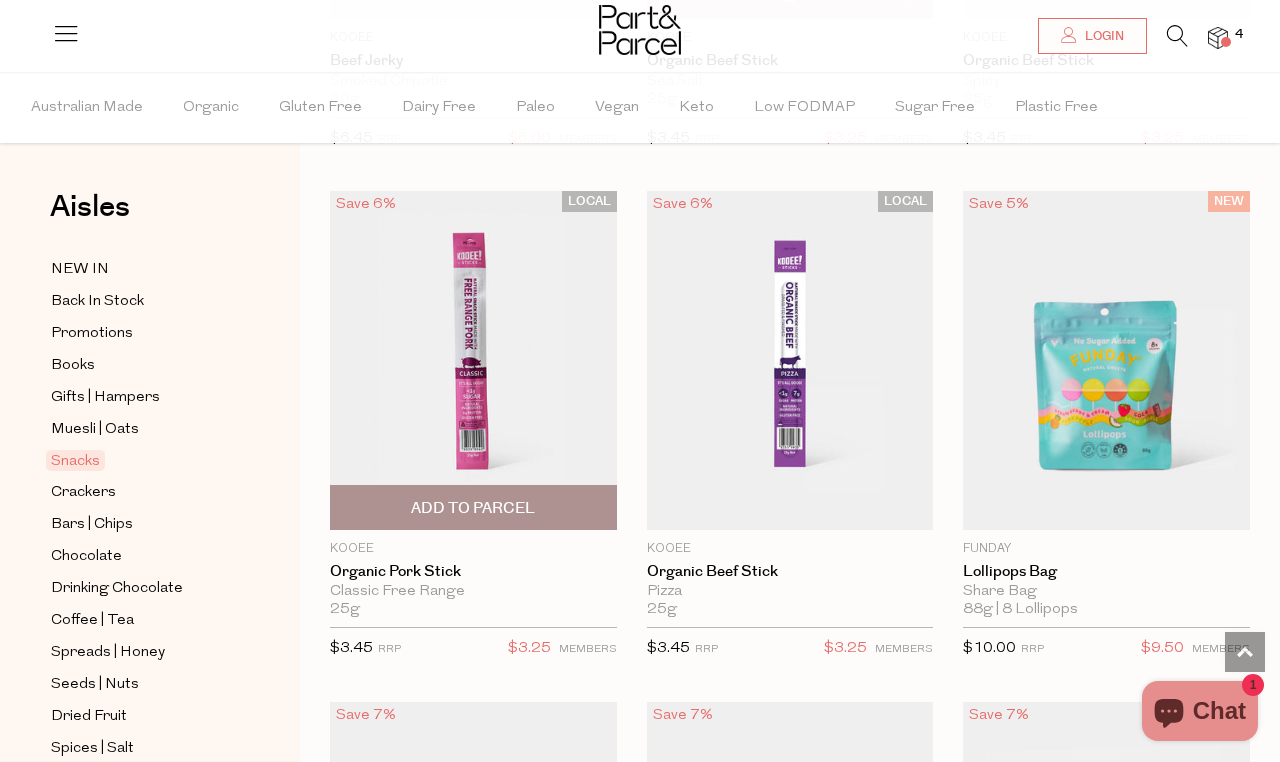 click on "Add To Parcel" at bounding box center [473, 508] 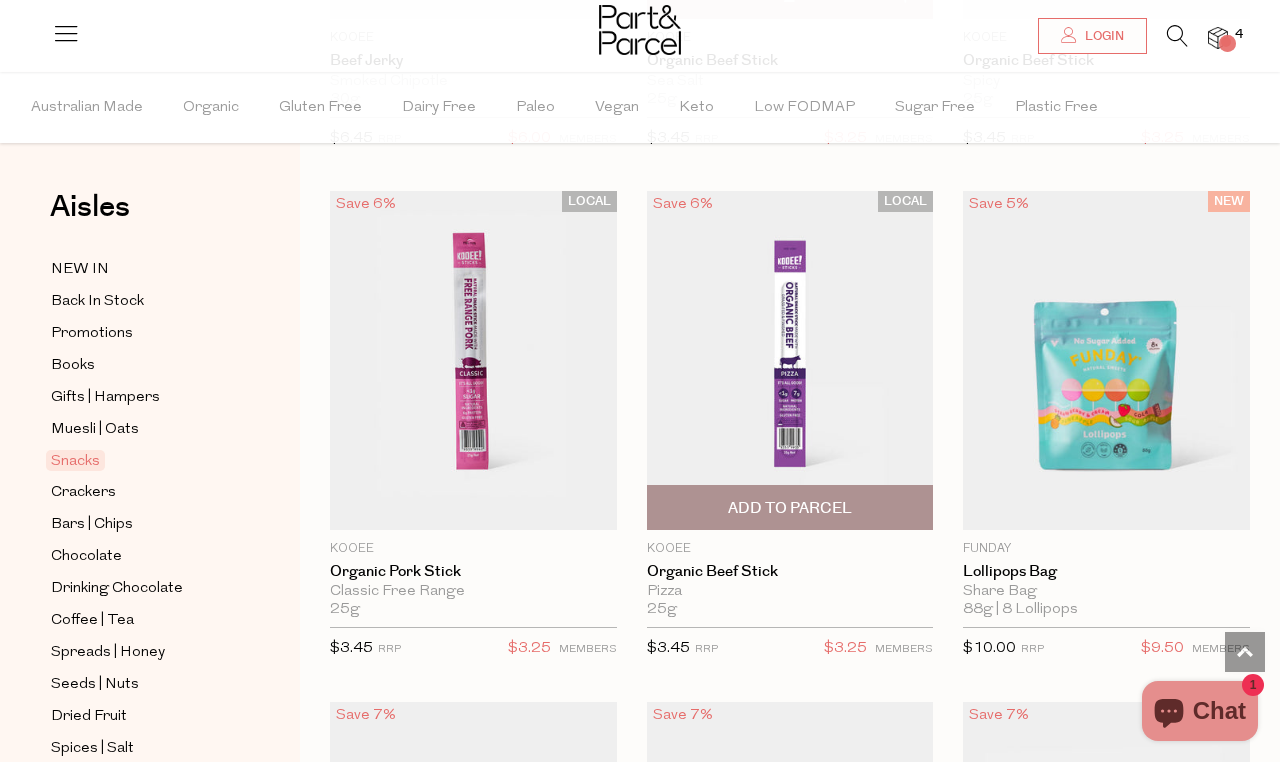 click on "Add To Parcel" at bounding box center [790, 508] 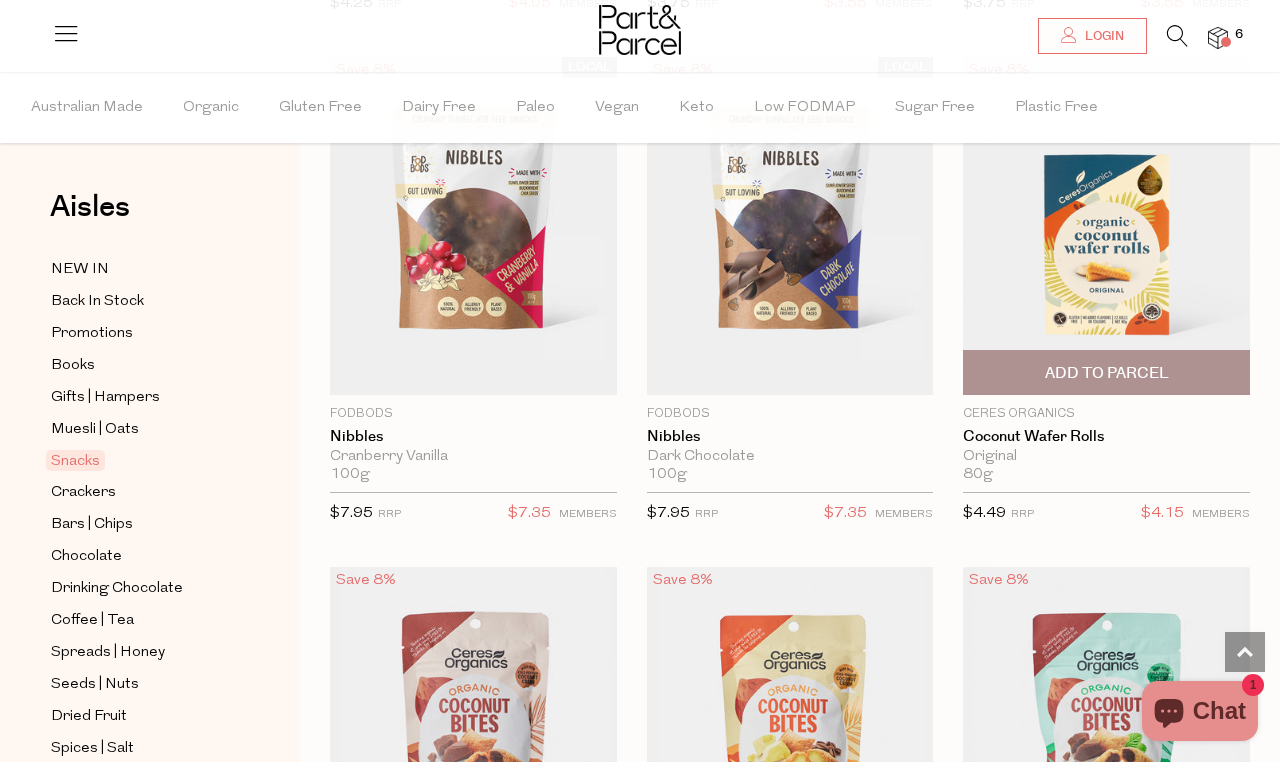 scroll, scrollTop: 4800, scrollLeft: 0, axis: vertical 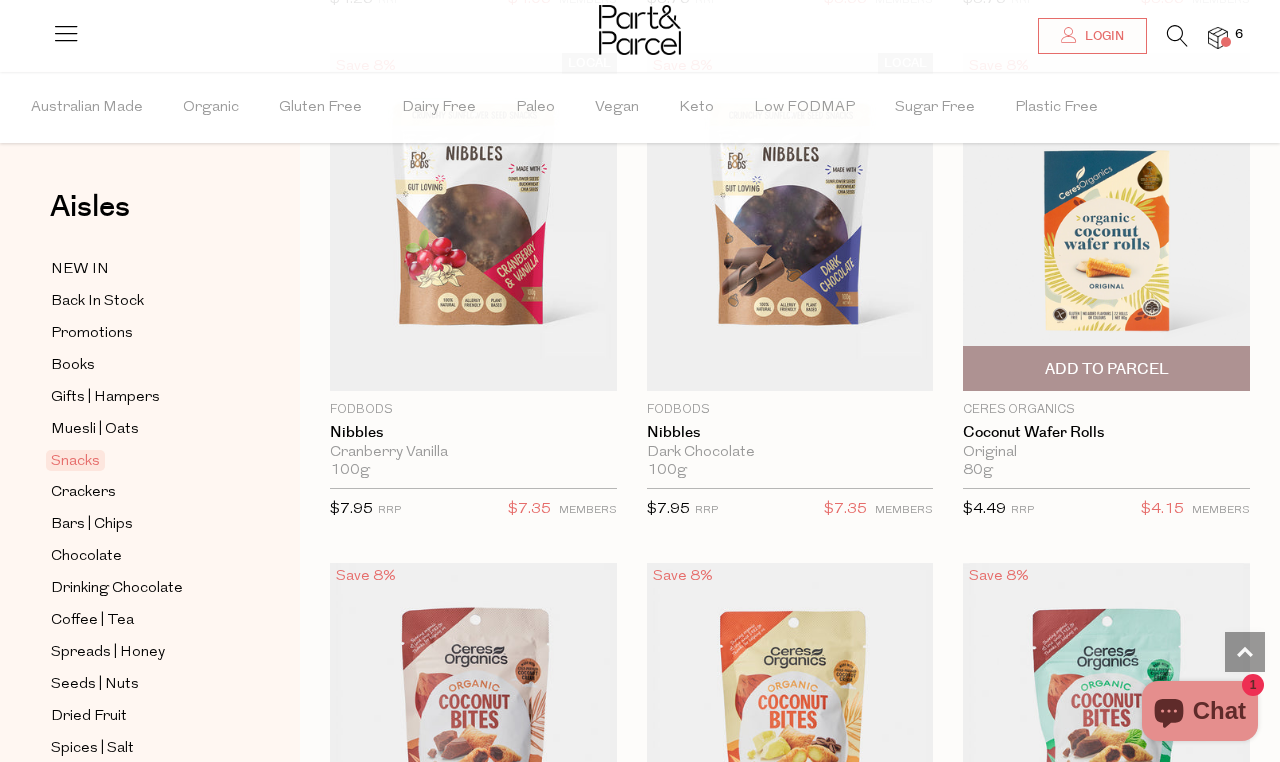 click on "Add To Parcel" at bounding box center (1107, 369) 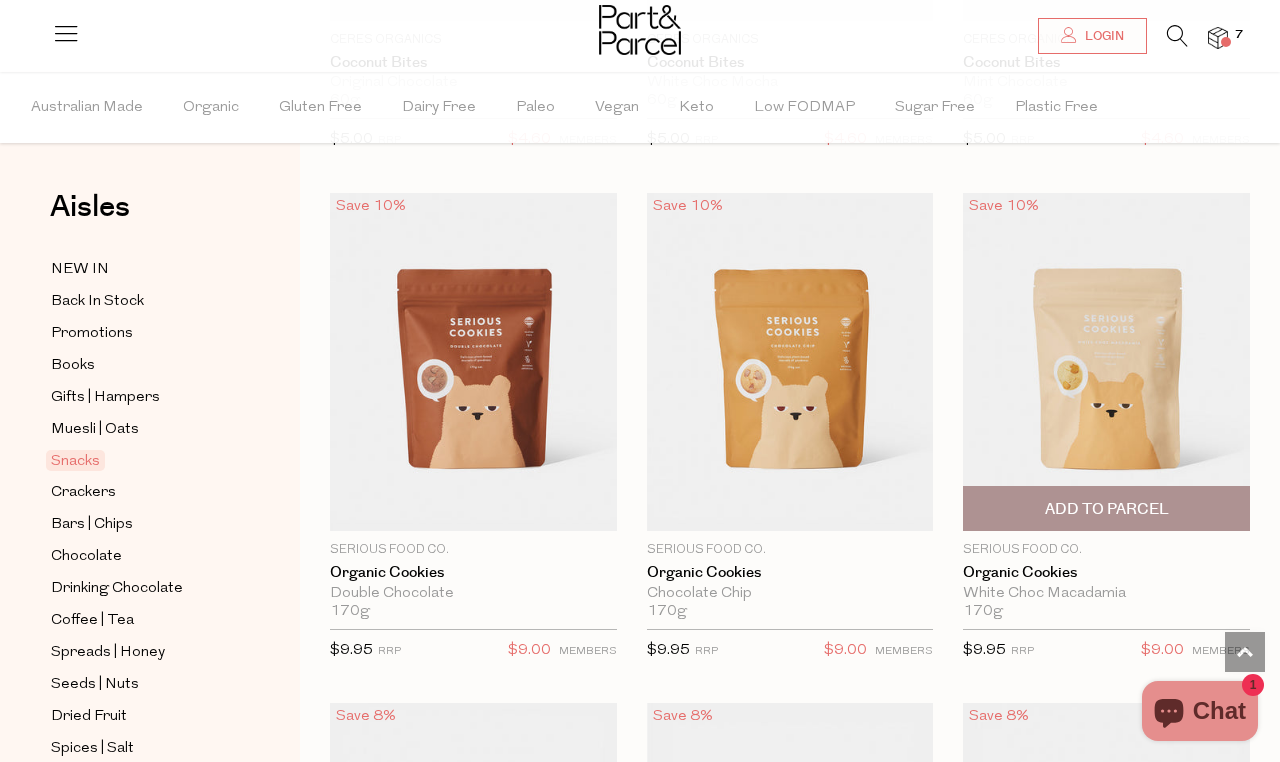 scroll, scrollTop: 5720, scrollLeft: 0, axis: vertical 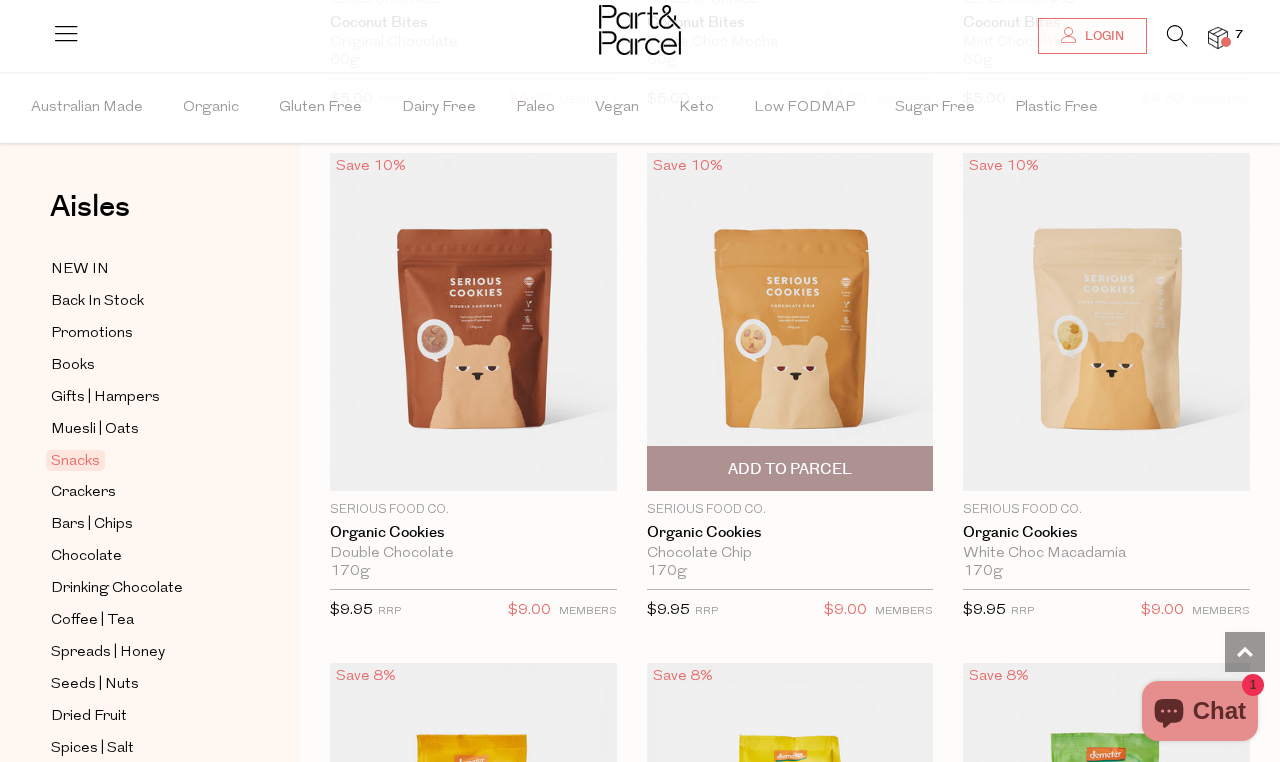click on "Add To Parcel" at bounding box center (790, 469) 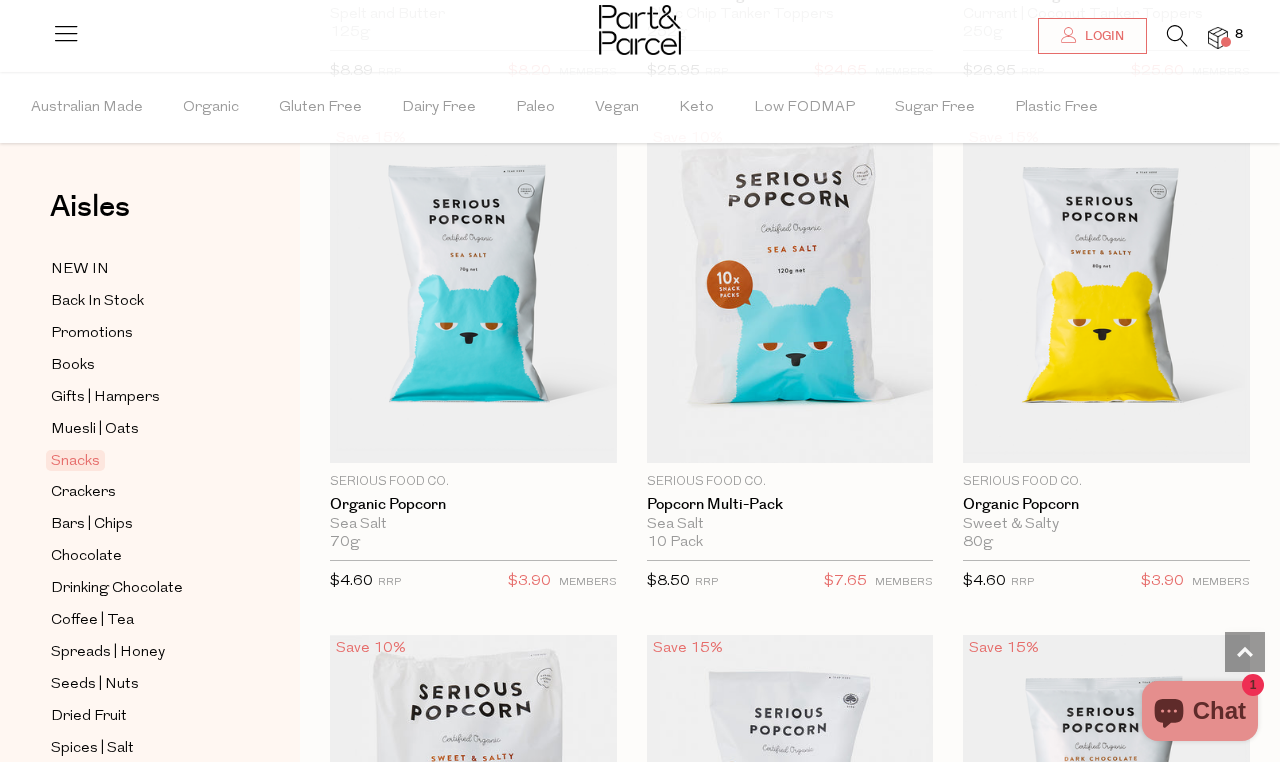 scroll, scrollTop: 7277, scrollLeft: 0, axis: vertical 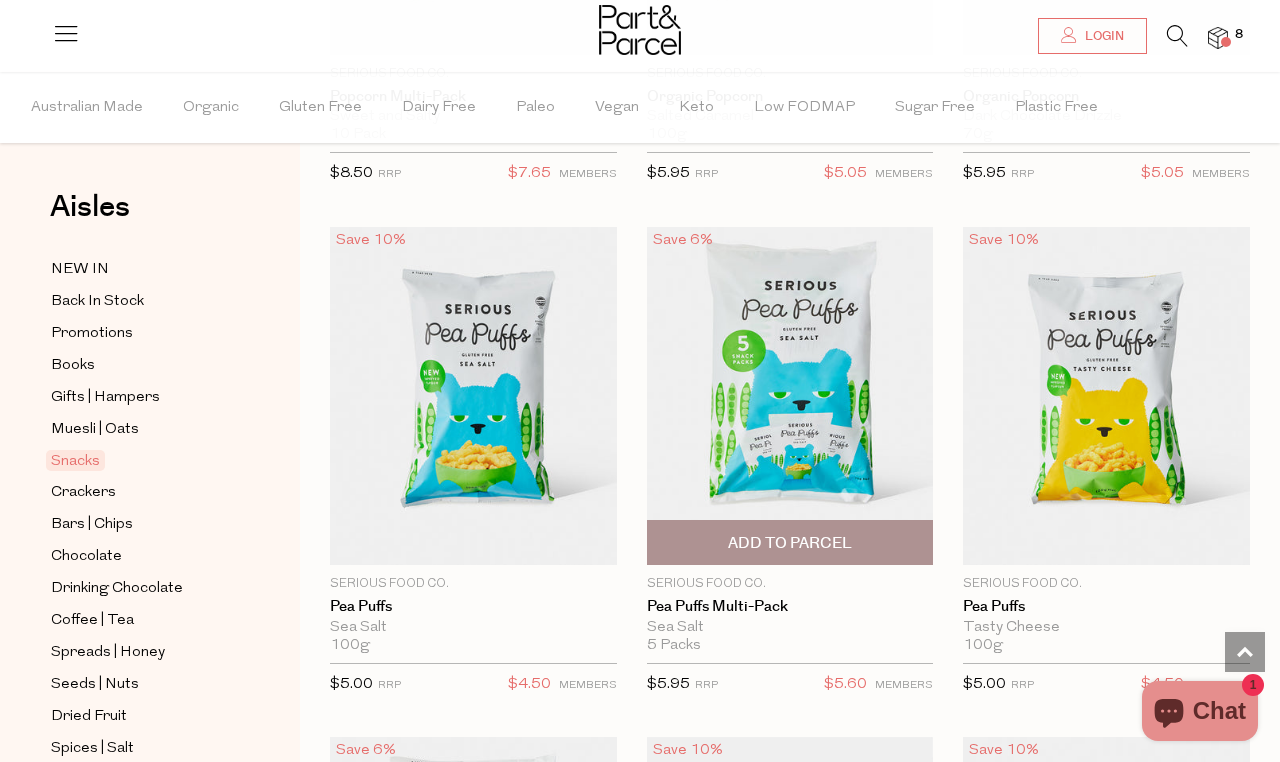 click on "Add To Parcel" at bounding box center [790, 543] 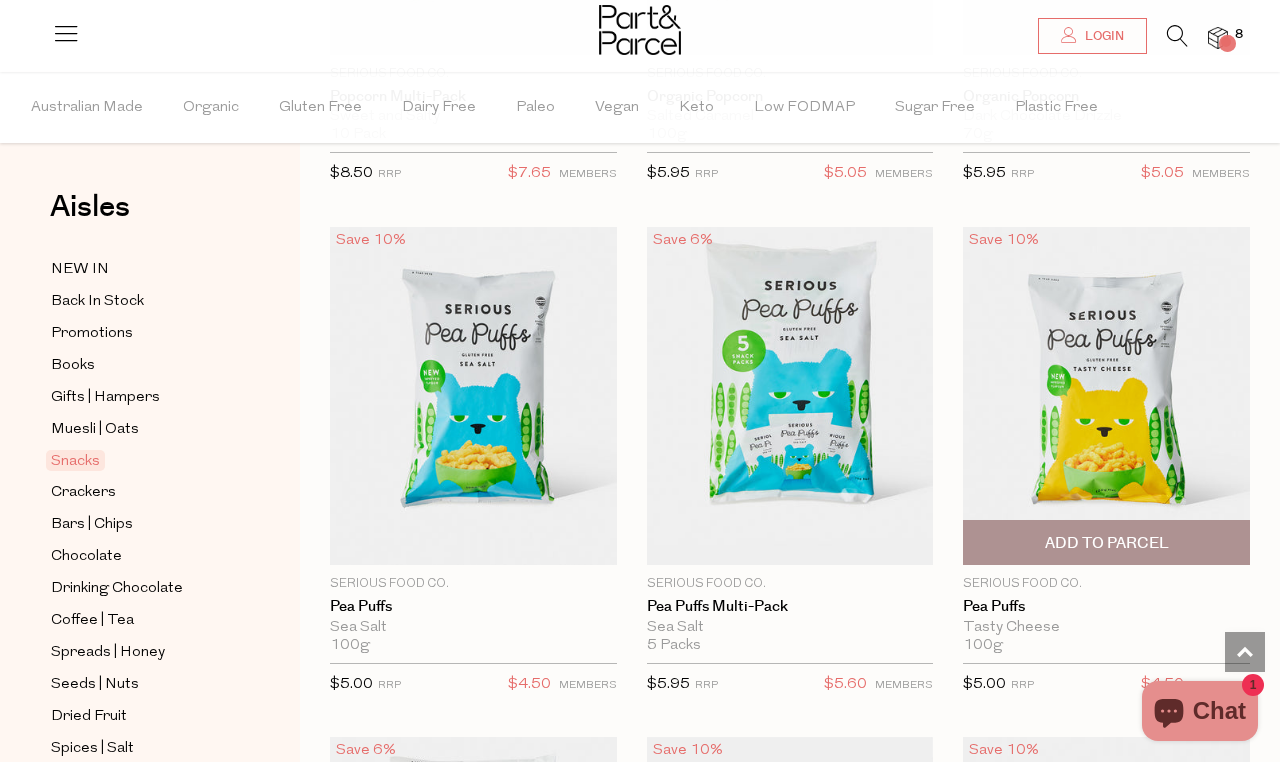 click on "Add To Parcel" at bounding box center [1106, 542] 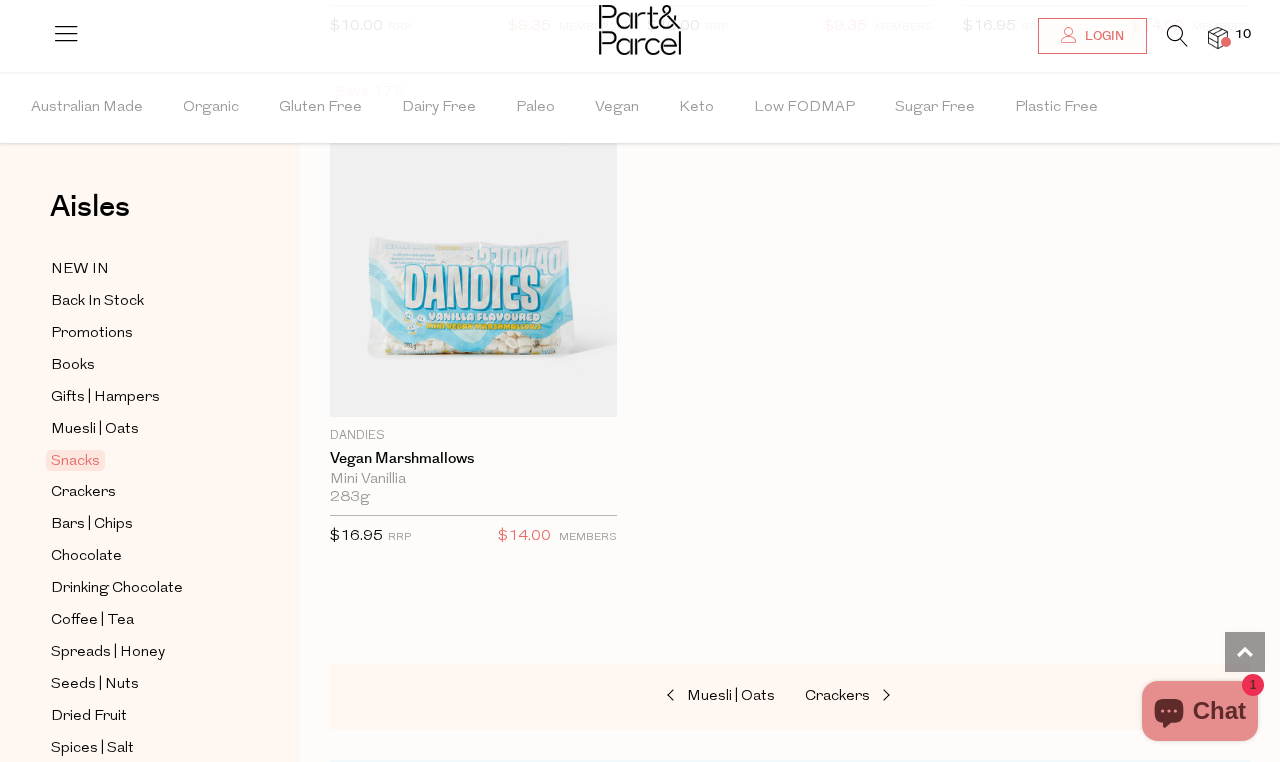 scroll, scrollTop: 11956, scrollLeft: 0, axis: vertical 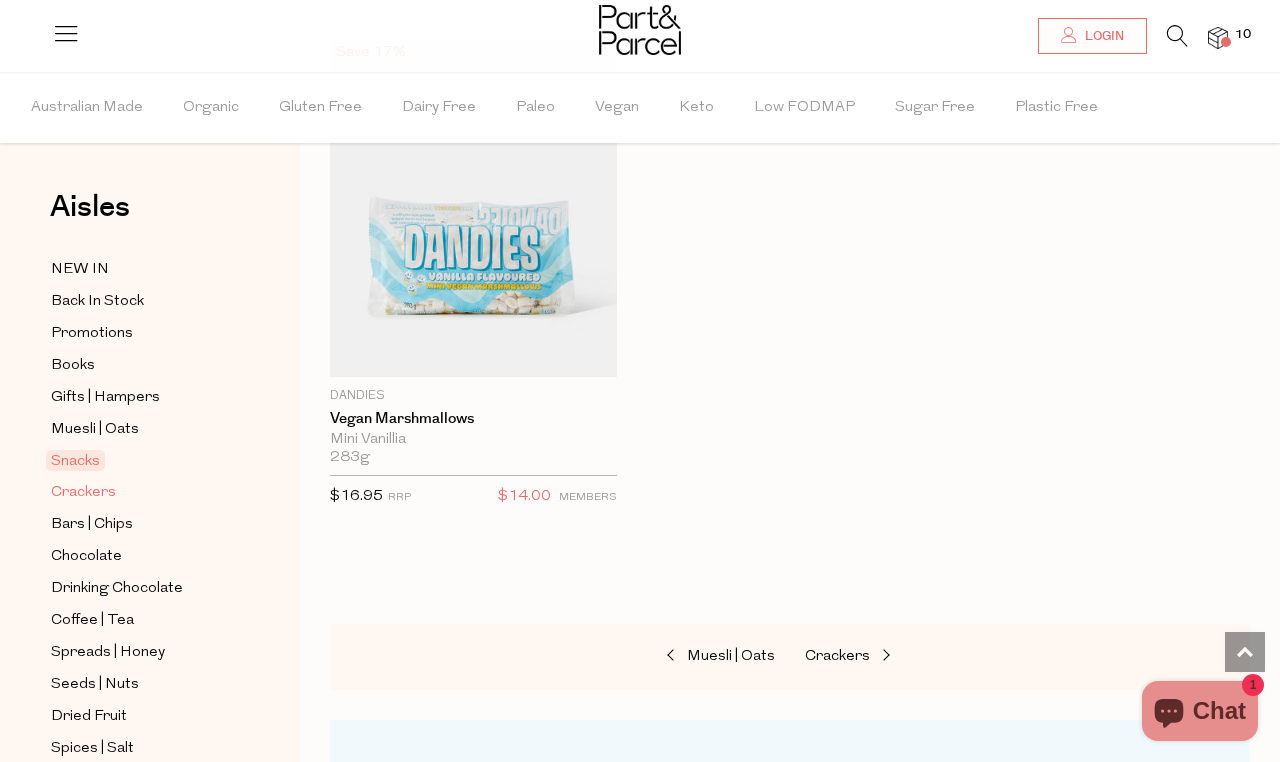 click on "Crackers" at bounding box center (83, 493) 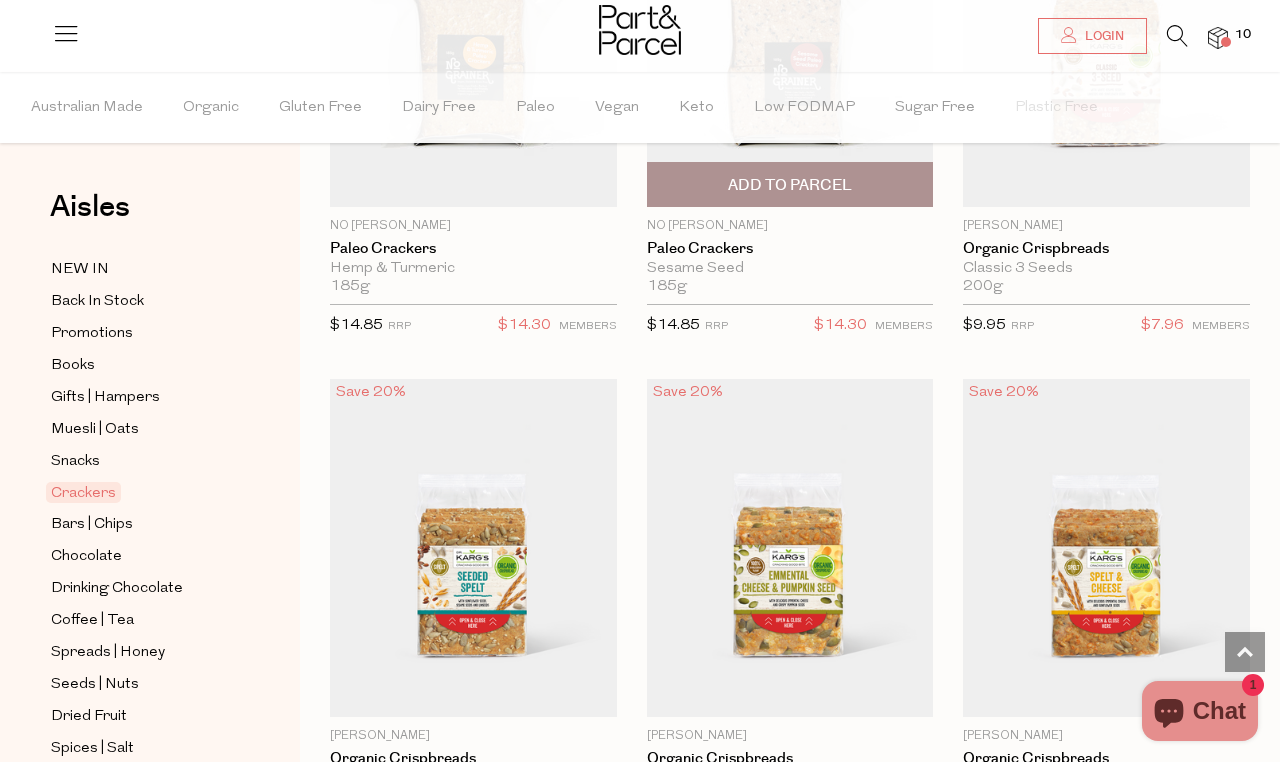 scroll, scrollTop: 4480, scrollLeft: 0, axis: vertical 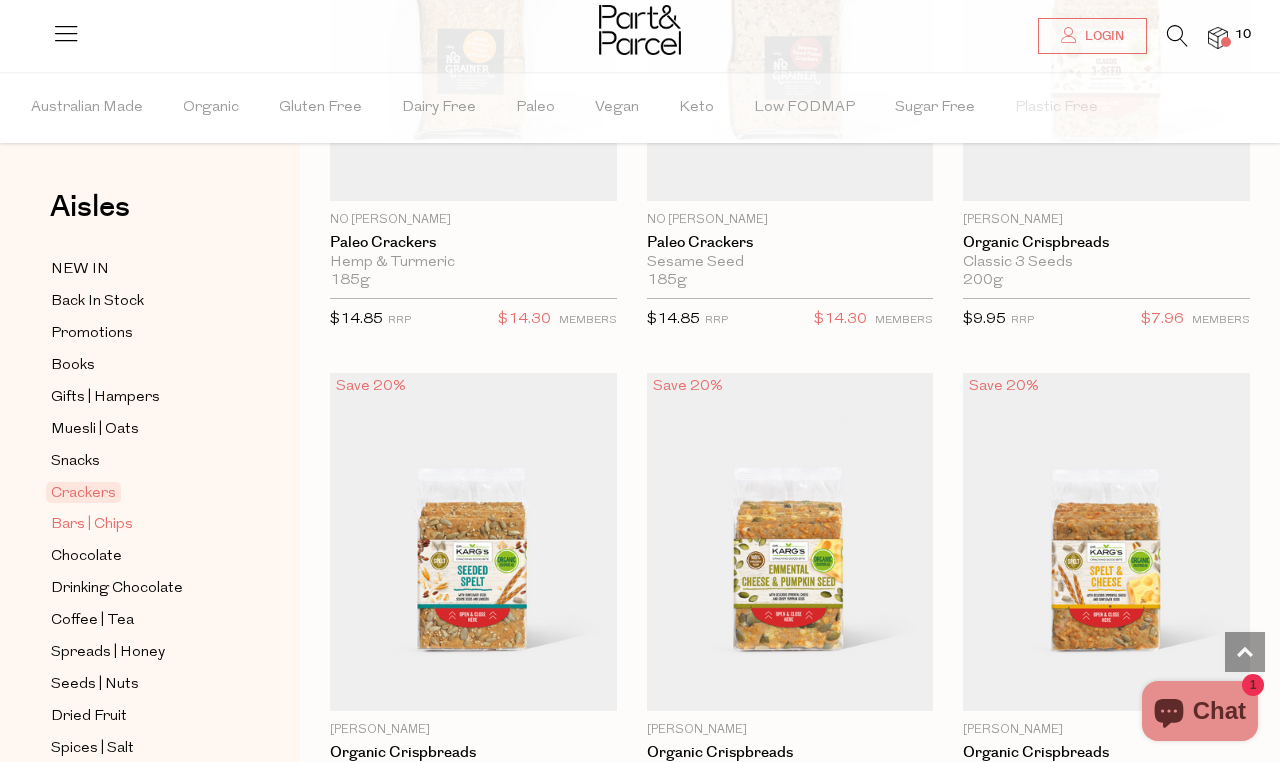 click on "Bars | Chips" at bounding box center (92, 525) 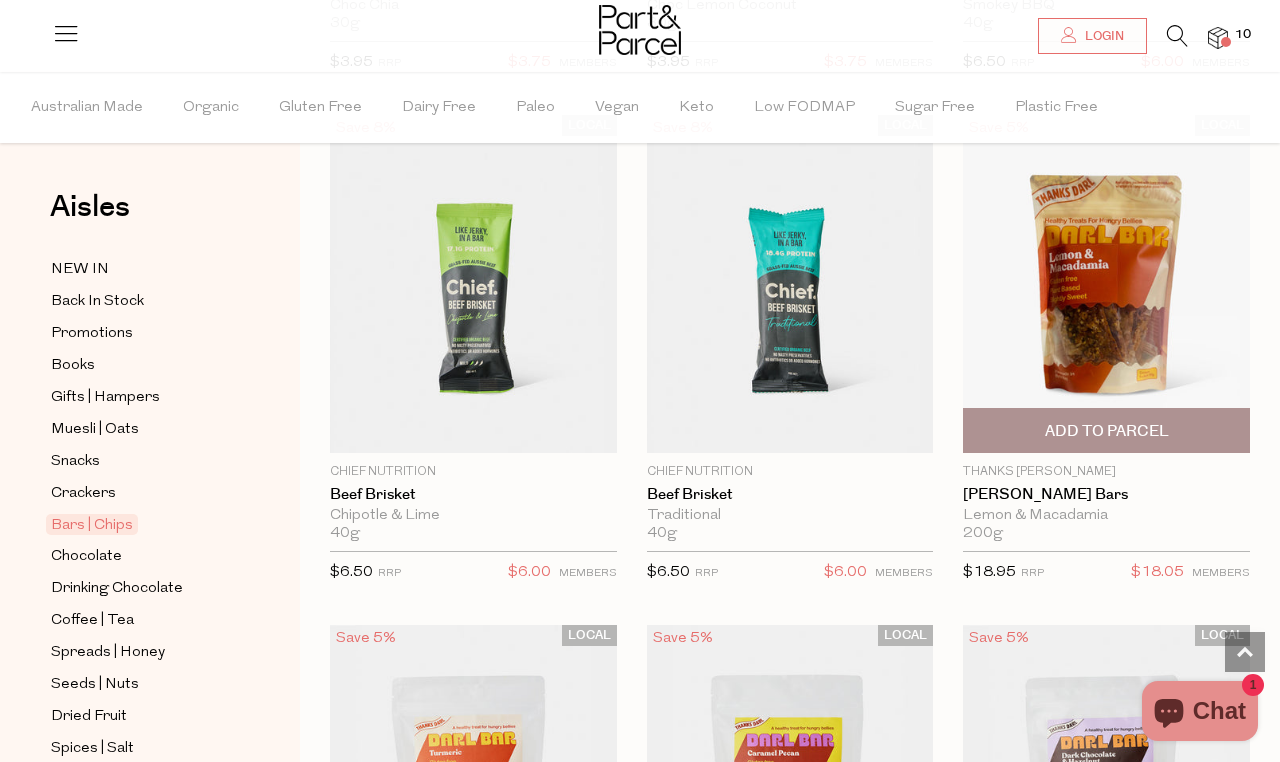 scroll, scrollTop: 3718, scrollLeft: 0, axis: vertical 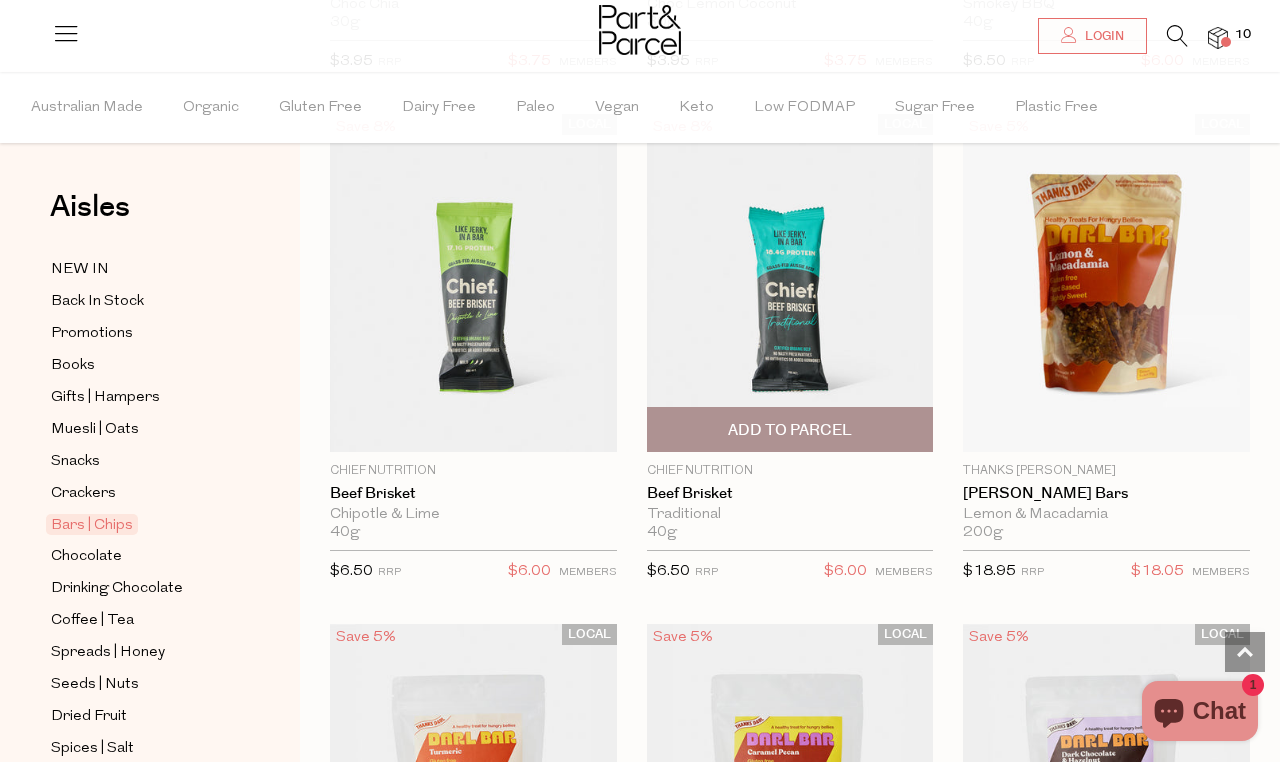click on "Add To Parcel" at bounding box center (790, 430) 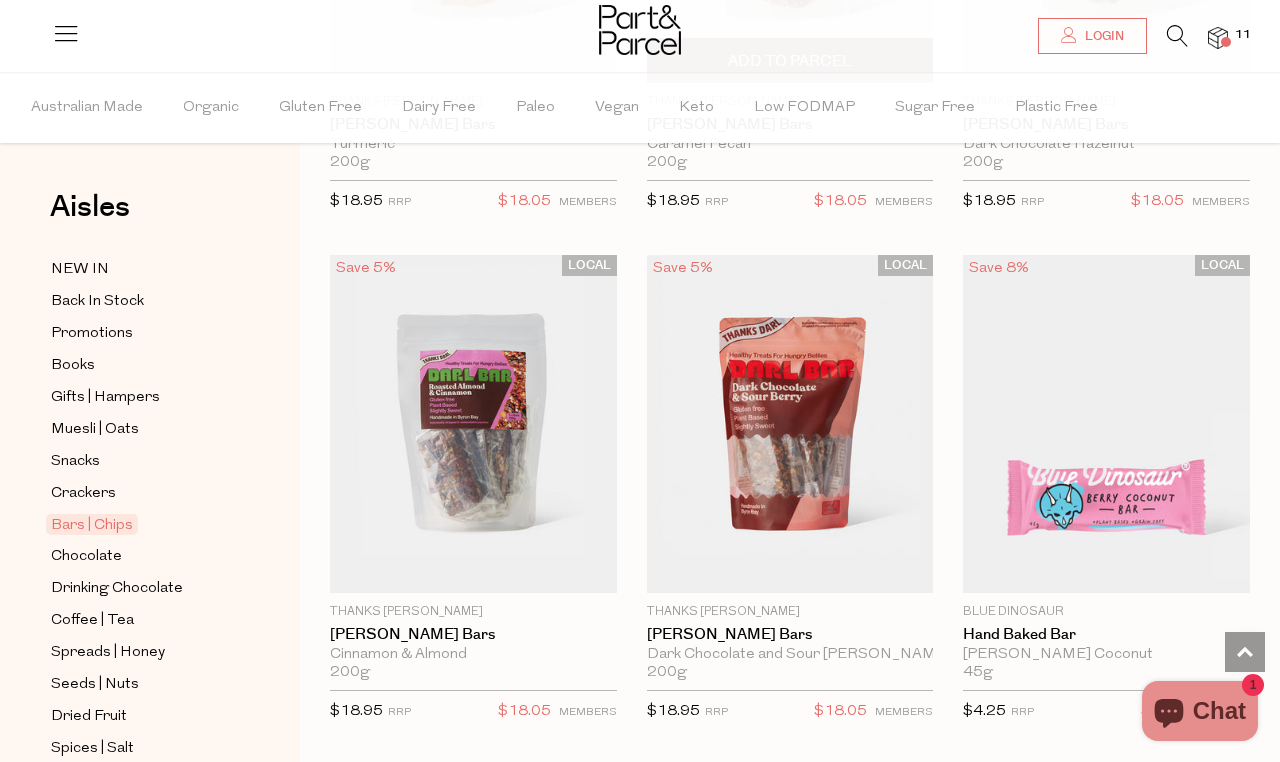 scroll, scrollTop: 4678, scrollLeft: 0, axis: vertical 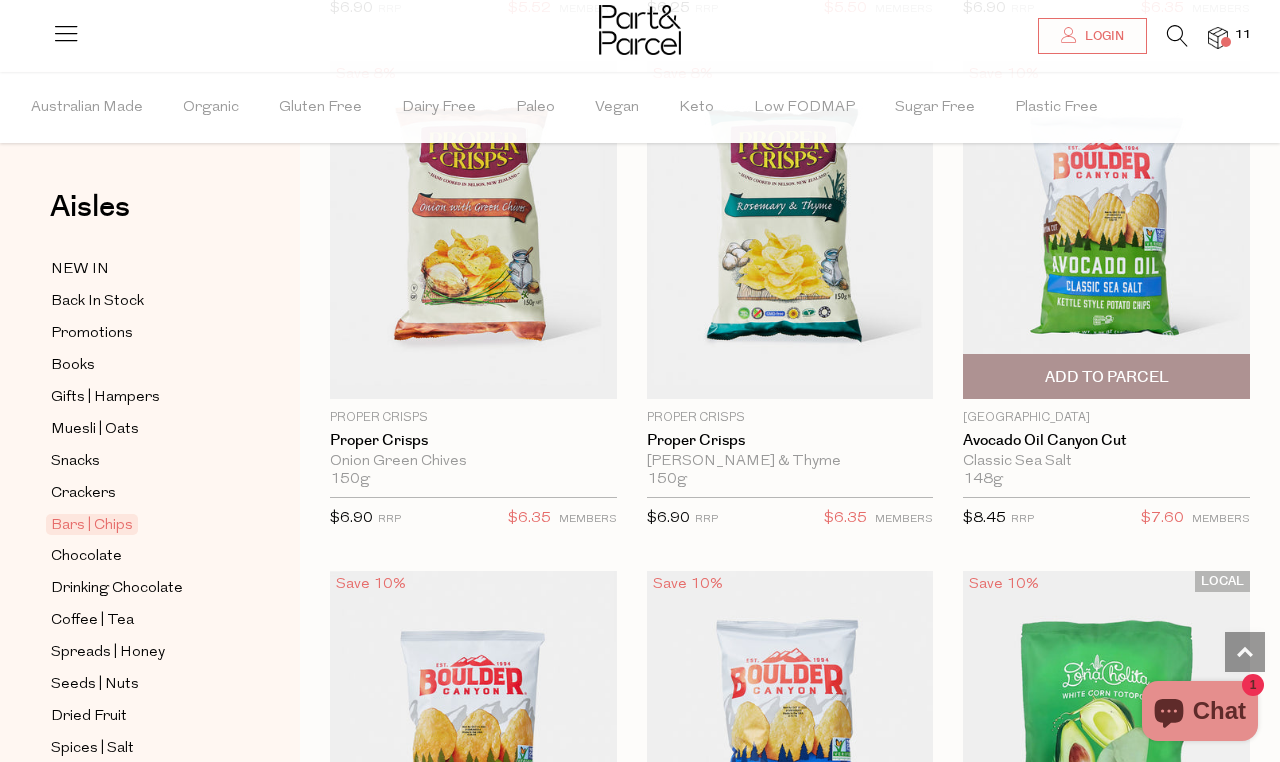 click at bounding box center (1106, 230) 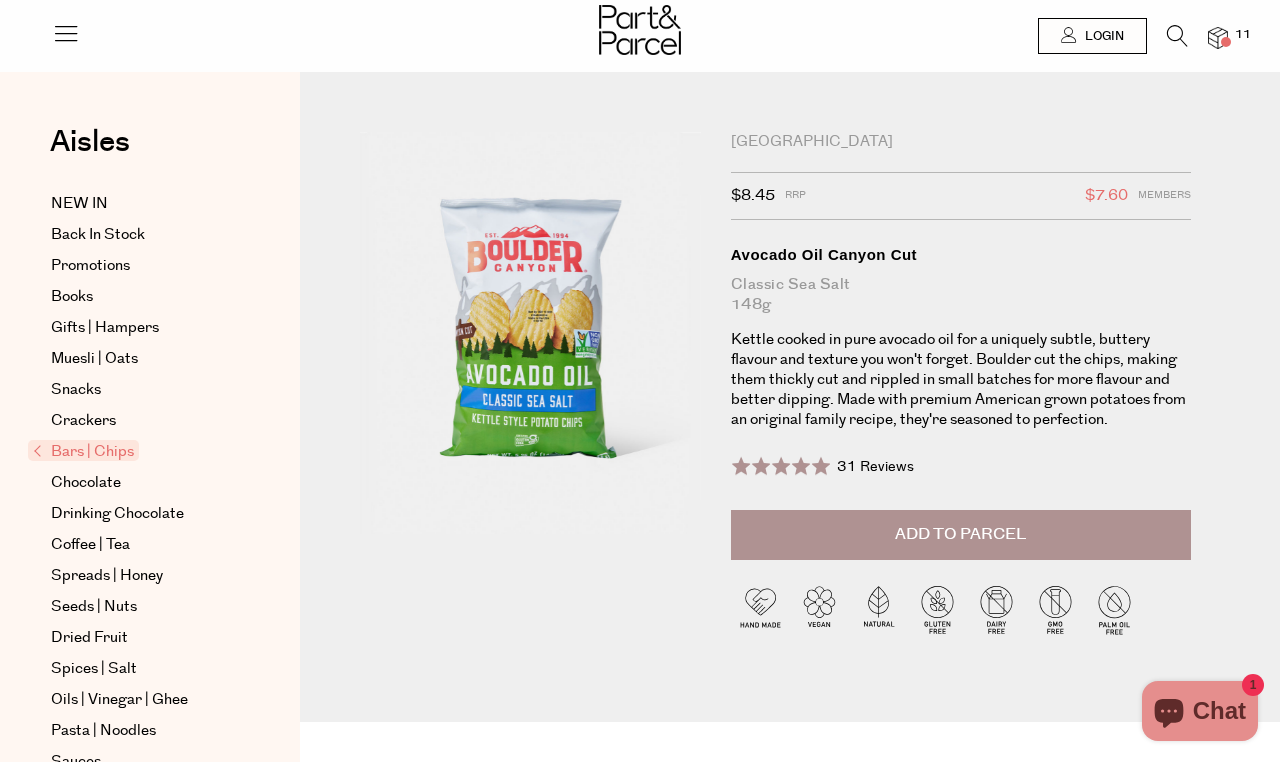 scroll, scrollTop: 0, scrollLeft: 0, axis: both 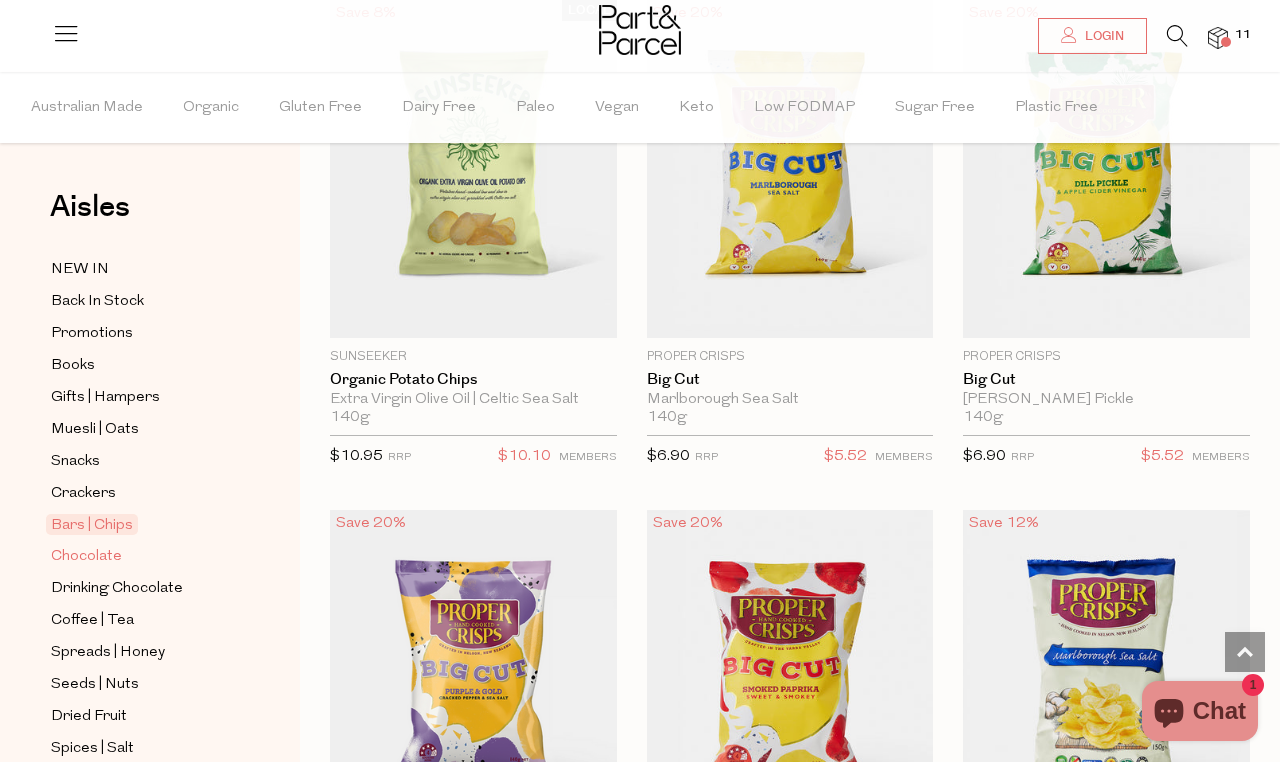 click on "Chocolate" at bounding box center (86, 557) 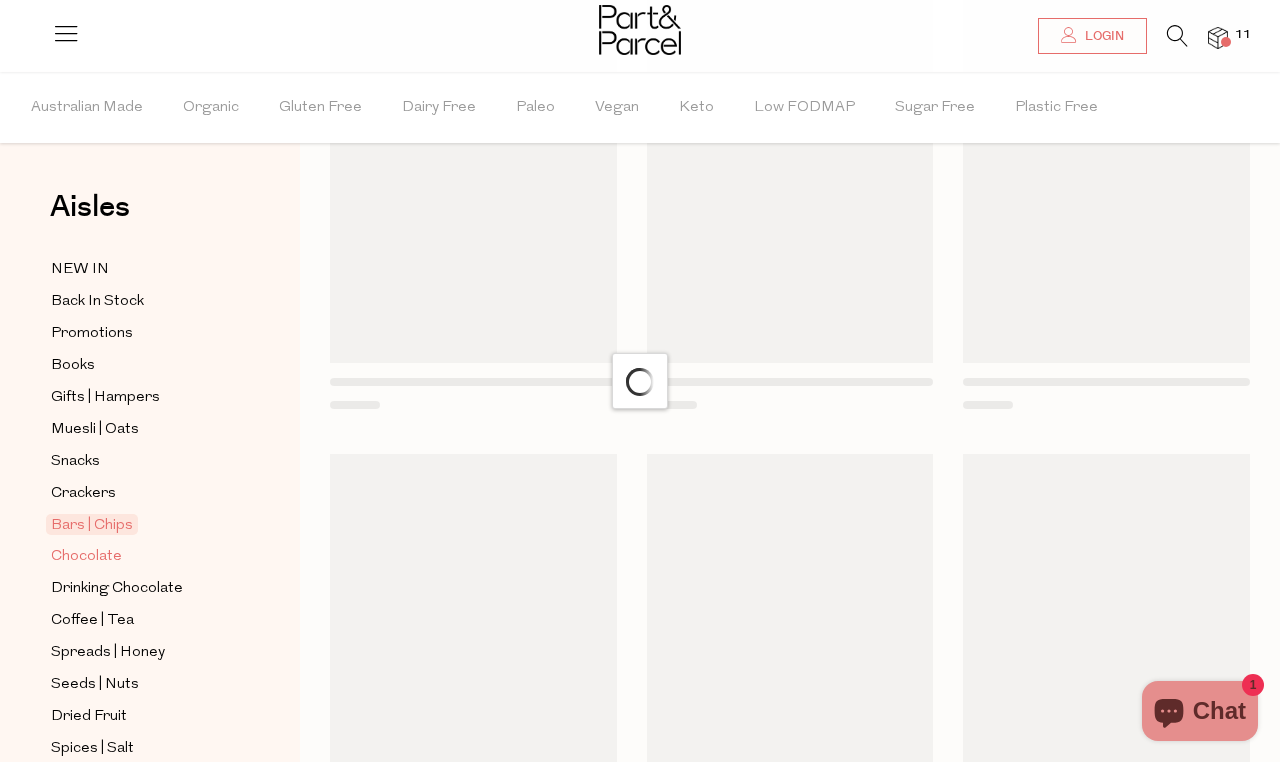 scroll, scrollTop: 0, scrollLeft: 0, axis: both 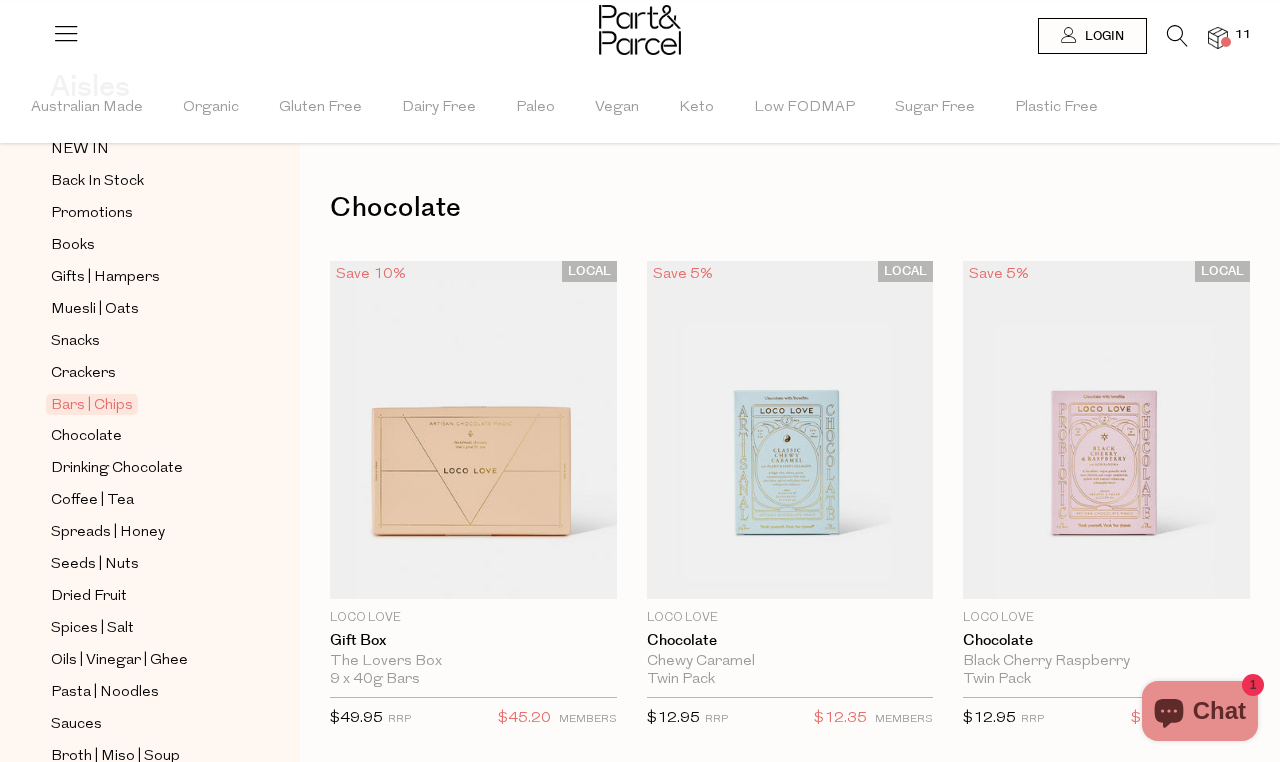 click on "Chocolate
Close
Browse Aisles
Clear All
Filter                                     Clear
Australian Made
Organic
Gluten Free
Dairy Free
Paleo
Vegan
Keto
Low FODMAP
Sugar Free
Plastic Free
Apply                                                     Aisles                                     Clear
NEW IN" at bounding box center [790, 9059] 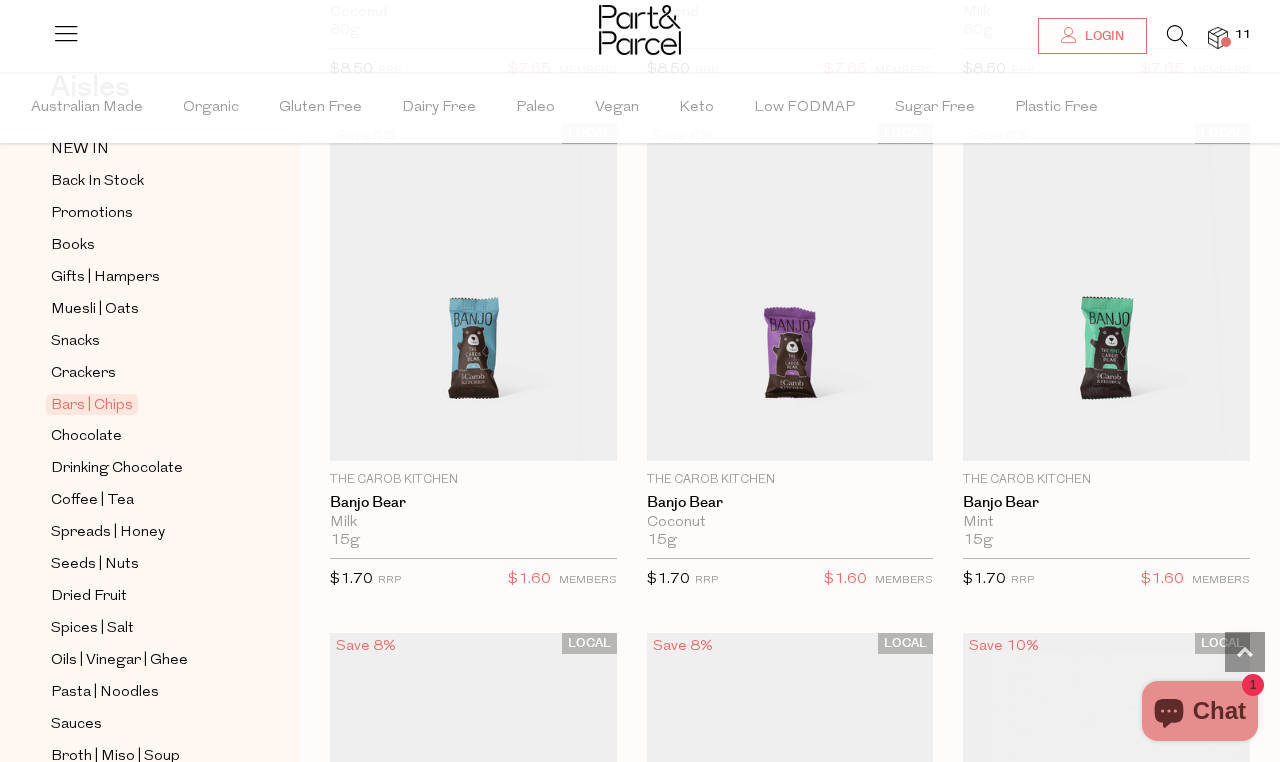 scroll, scrollTop: 7831, scrollLeft: 0, axis: vertical 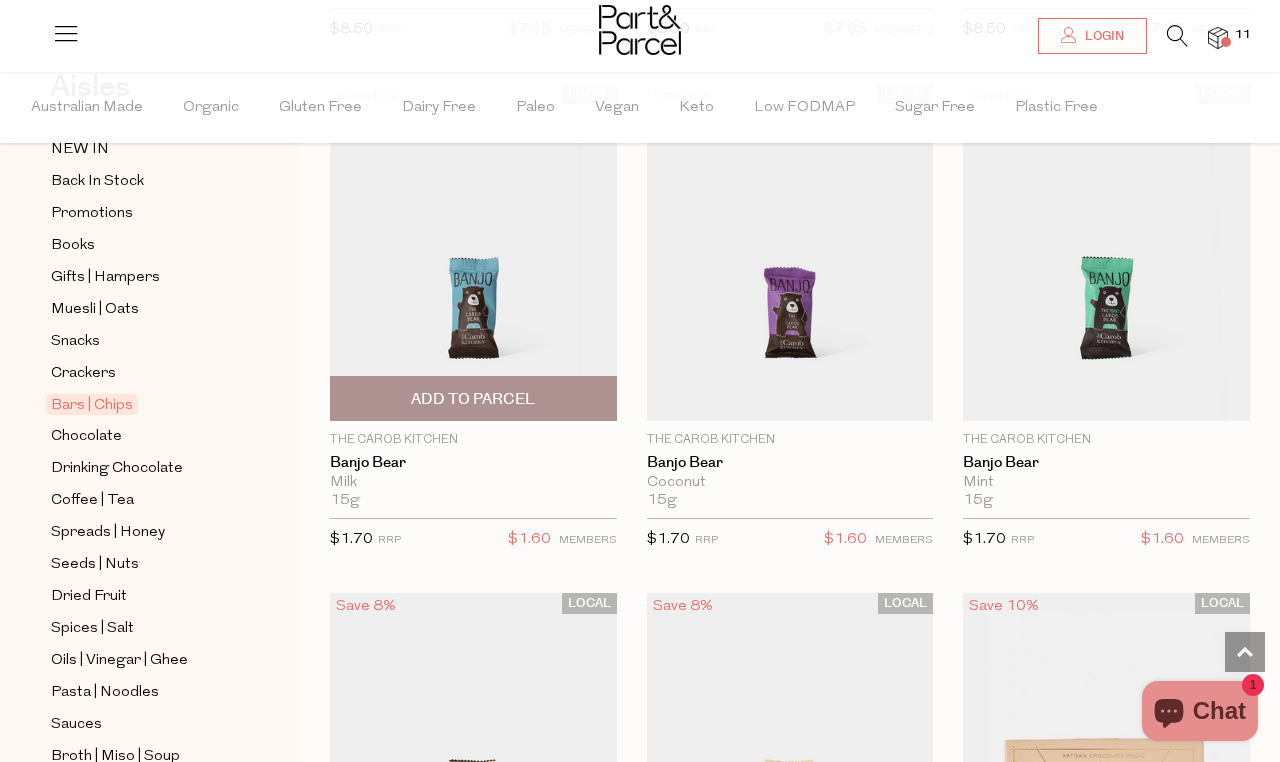 click on "Add To Parcel" at bounding box center (473, 399) 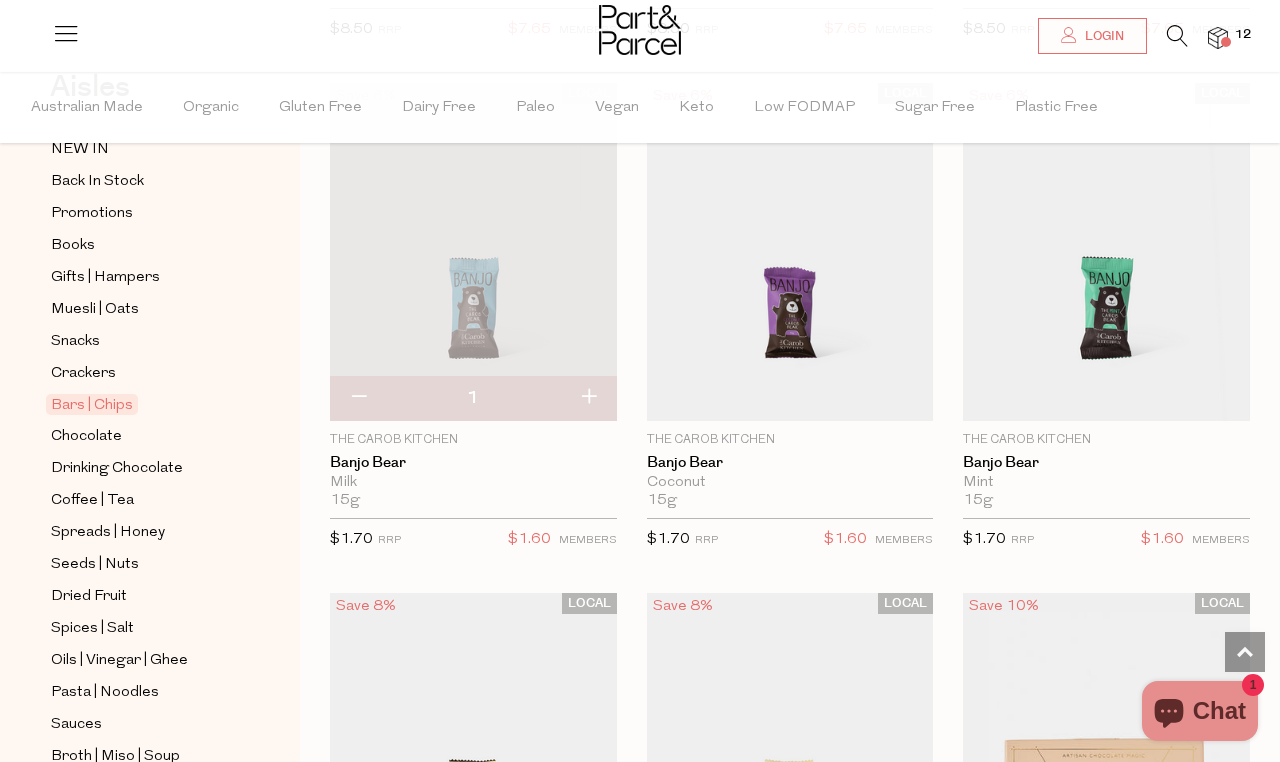 click at bounding box center (588, 398) 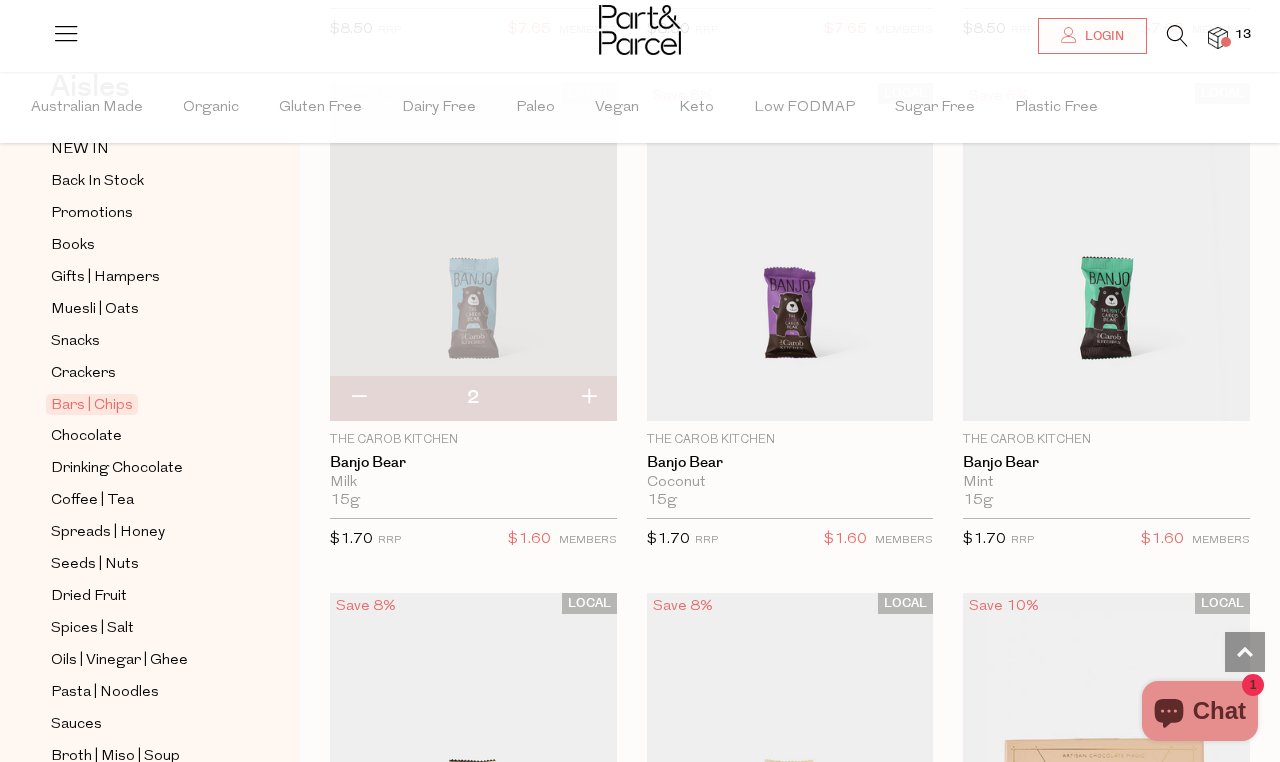 click at bounding box center (588, 398) 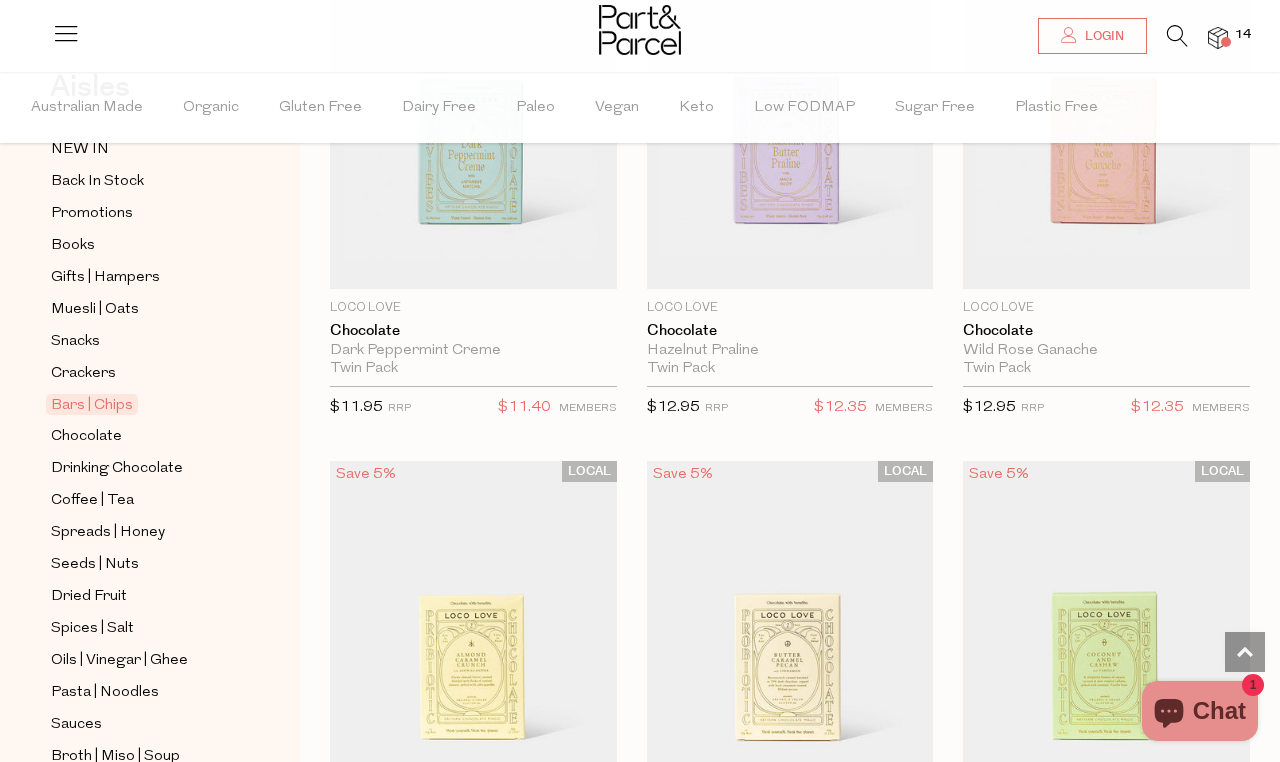 scroll, scrollTop: 9551, scrollLeft: 0, axis: vertical 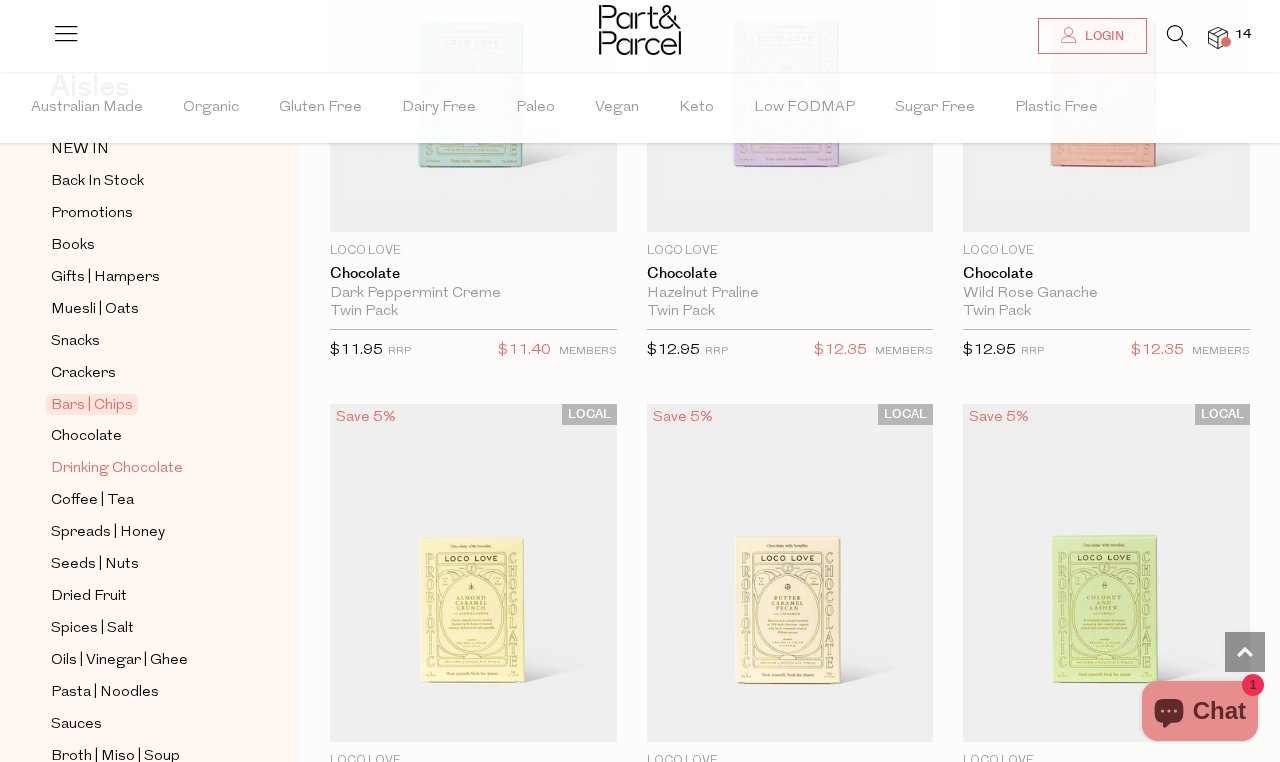 click on "Drinking Chocolate" at bounding box center (117, 469) 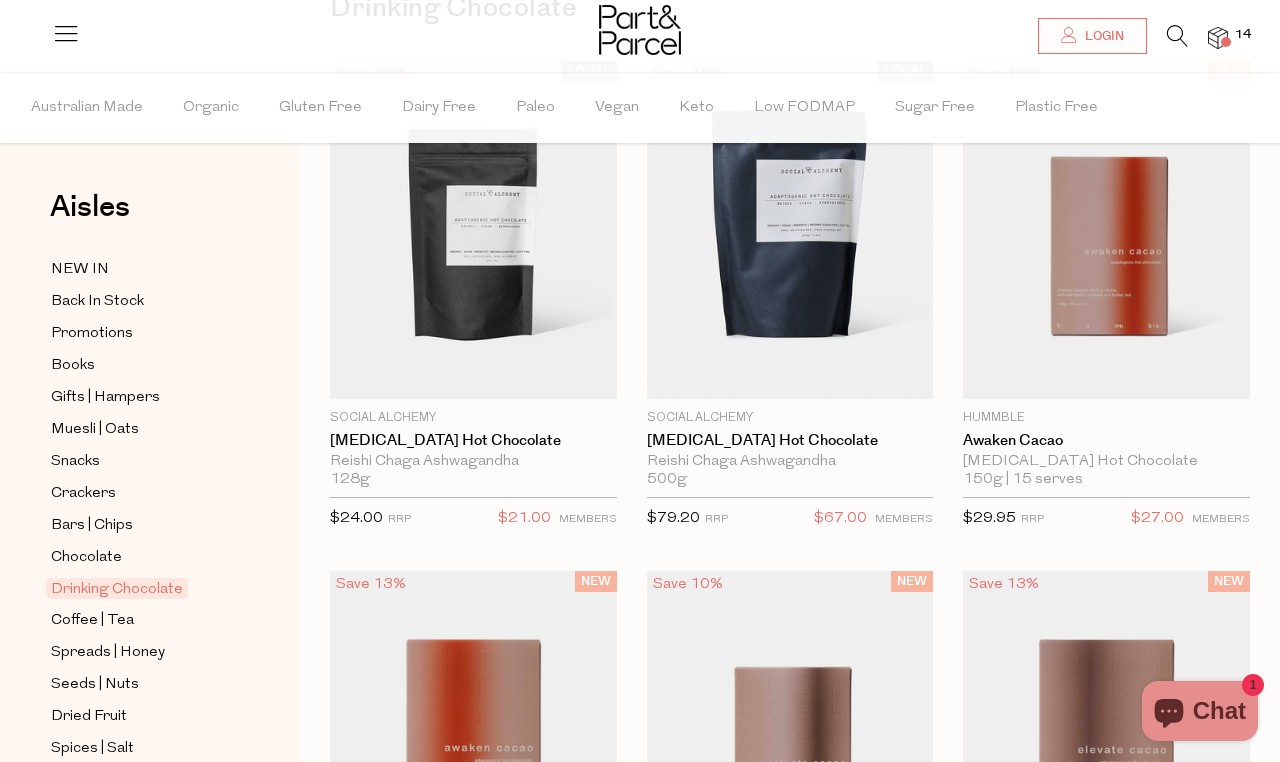 scroll, scrollTop: 240, scrollLeft: 0, axis: vertical 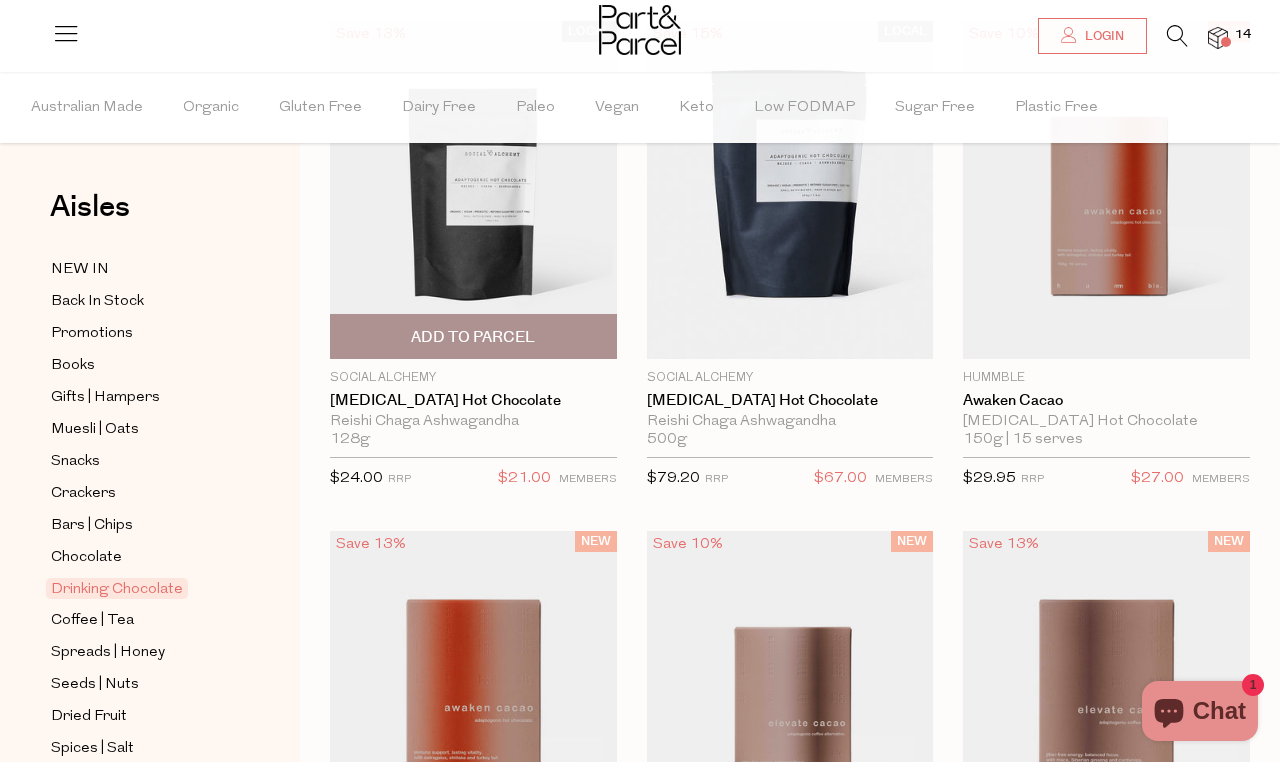 click at bounding box center [473, 190] 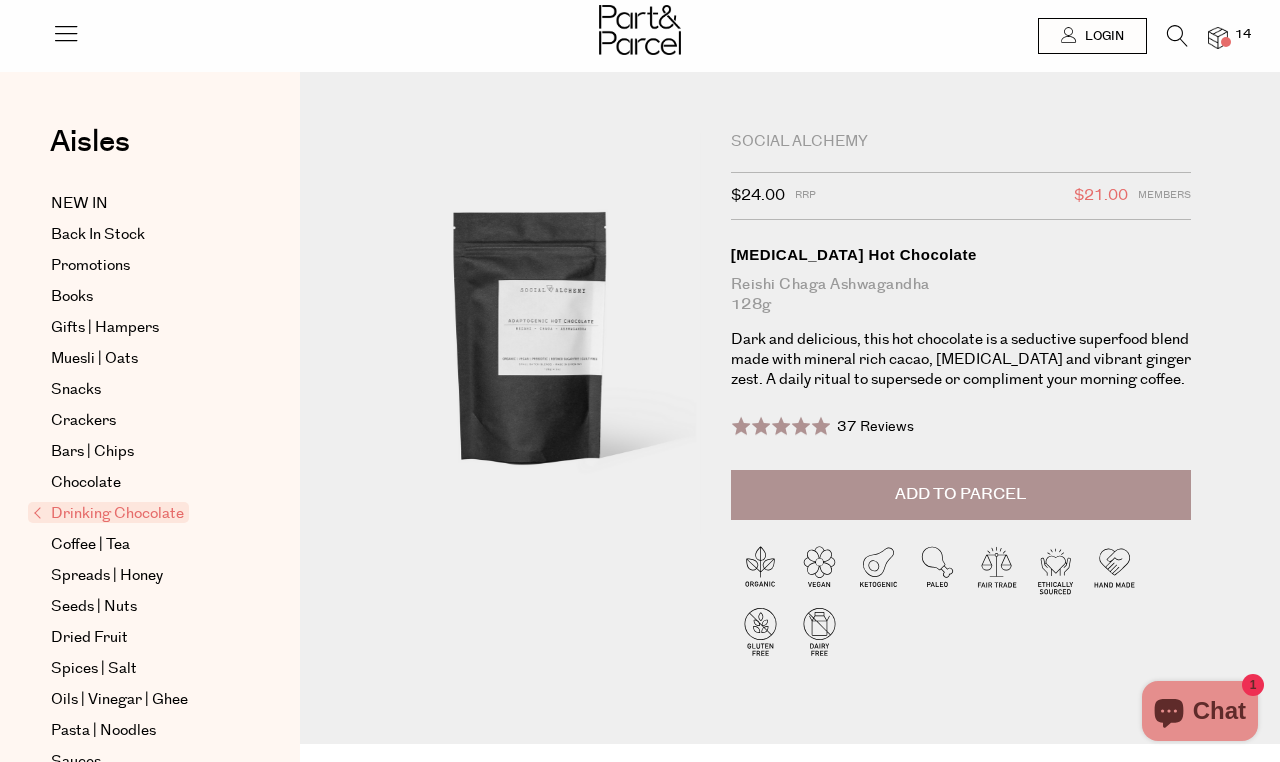 scroll, scrollTop: 0, scrollLeft: 0, axis: both 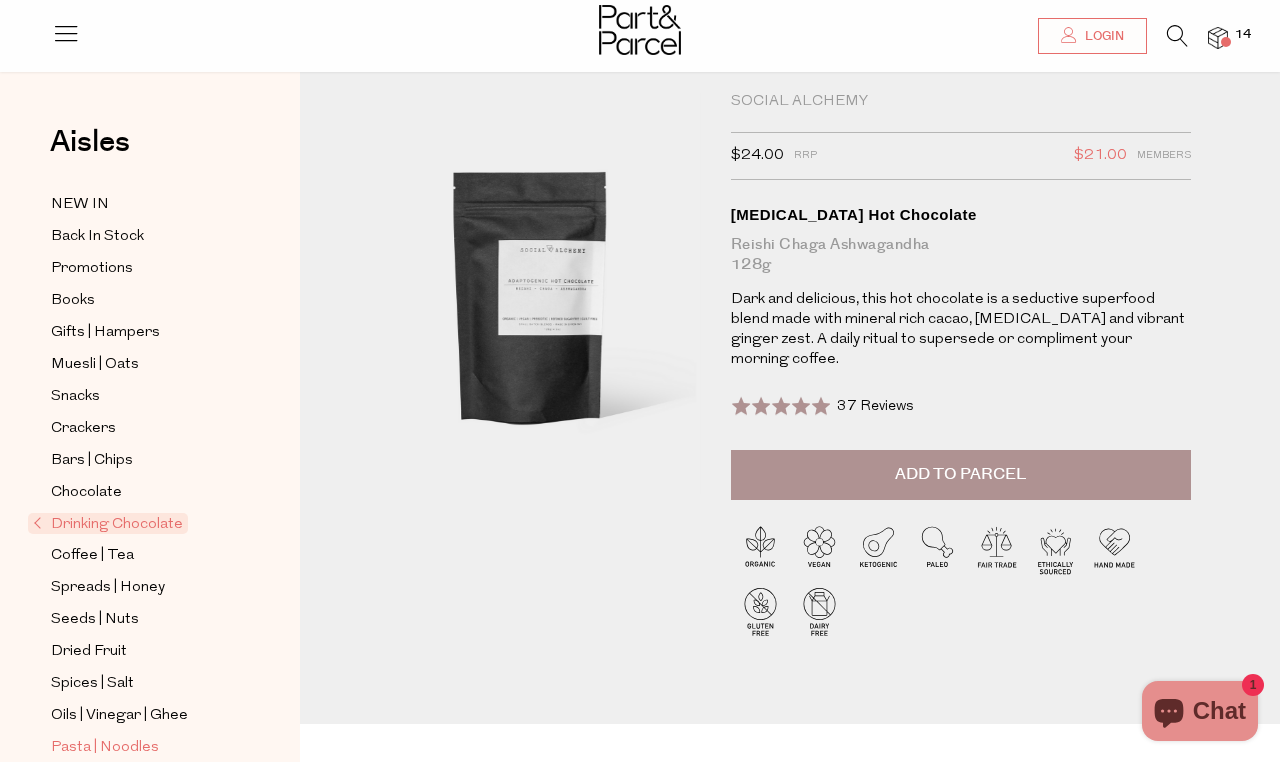 click on "Pasta | Noodles" at bounding box center [105, 748] 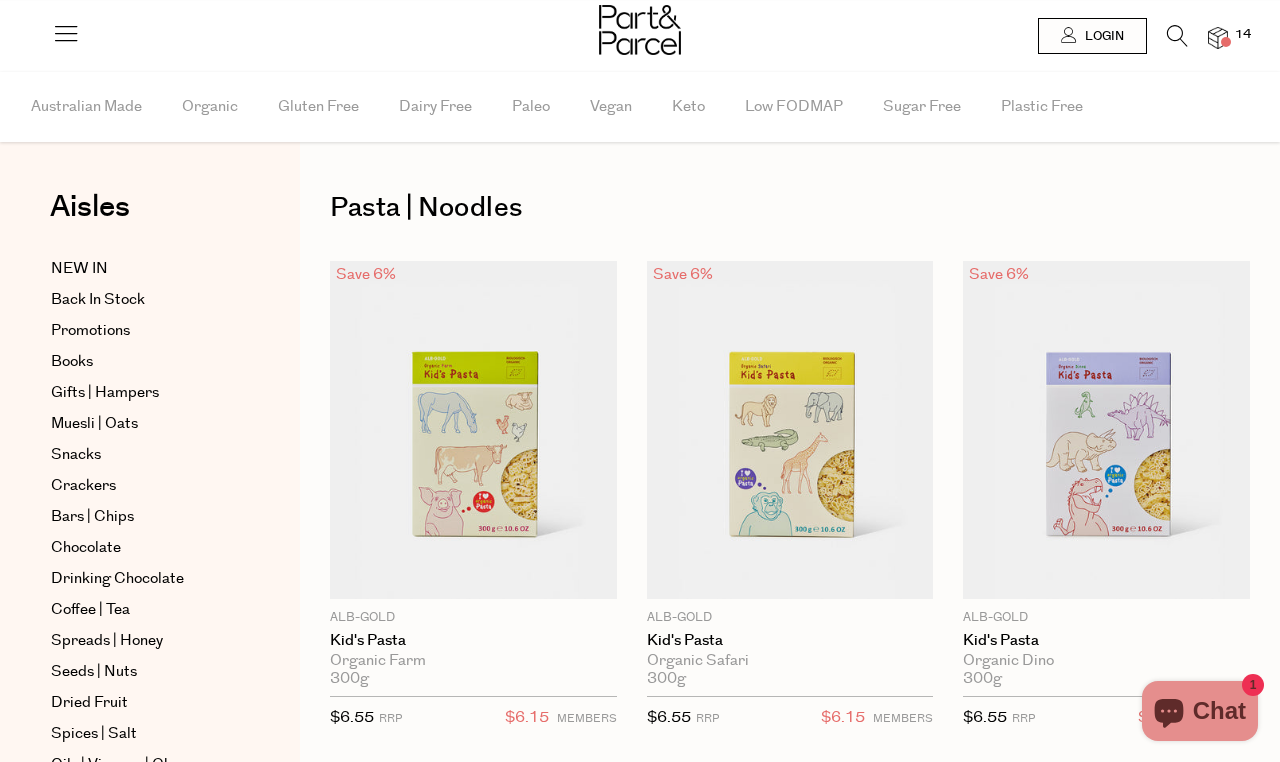 scroll, scrollTop: 0, scrollLeft: 0, axis: both 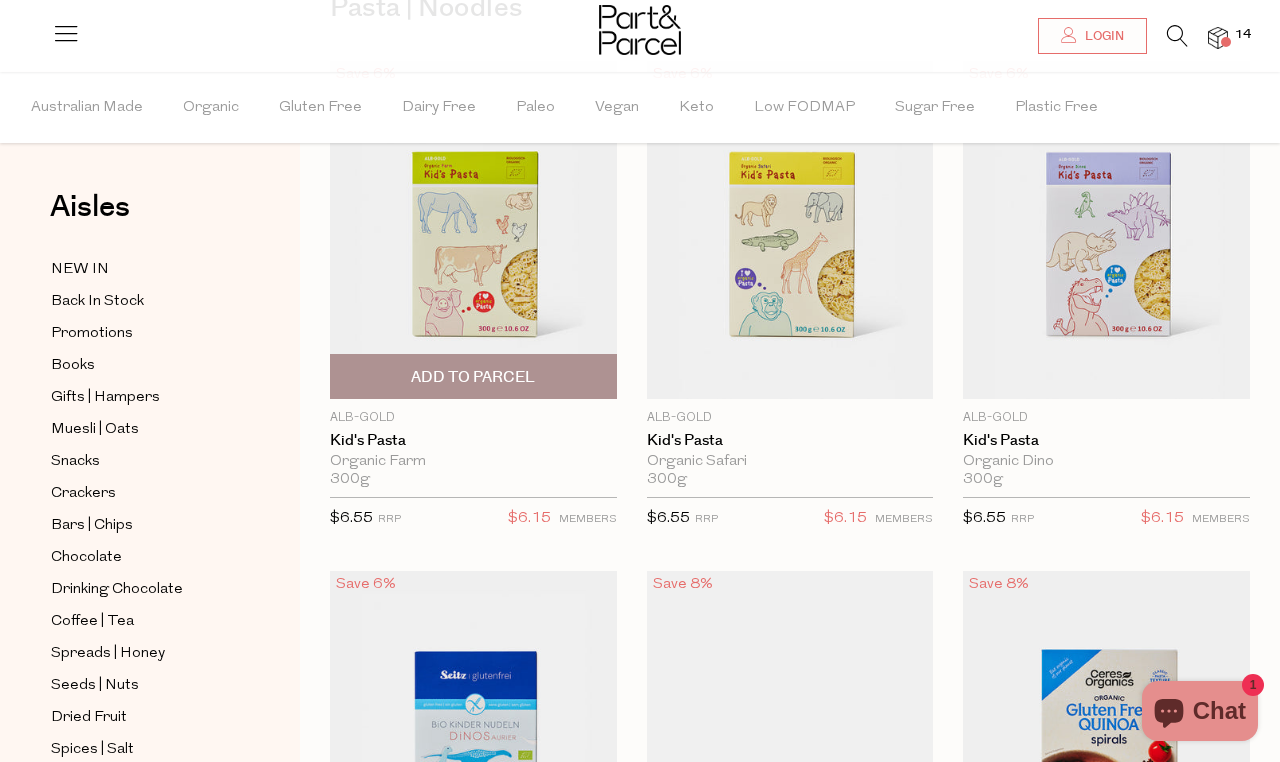 click on "Add To Parcel" at bounding box center (473, 377) 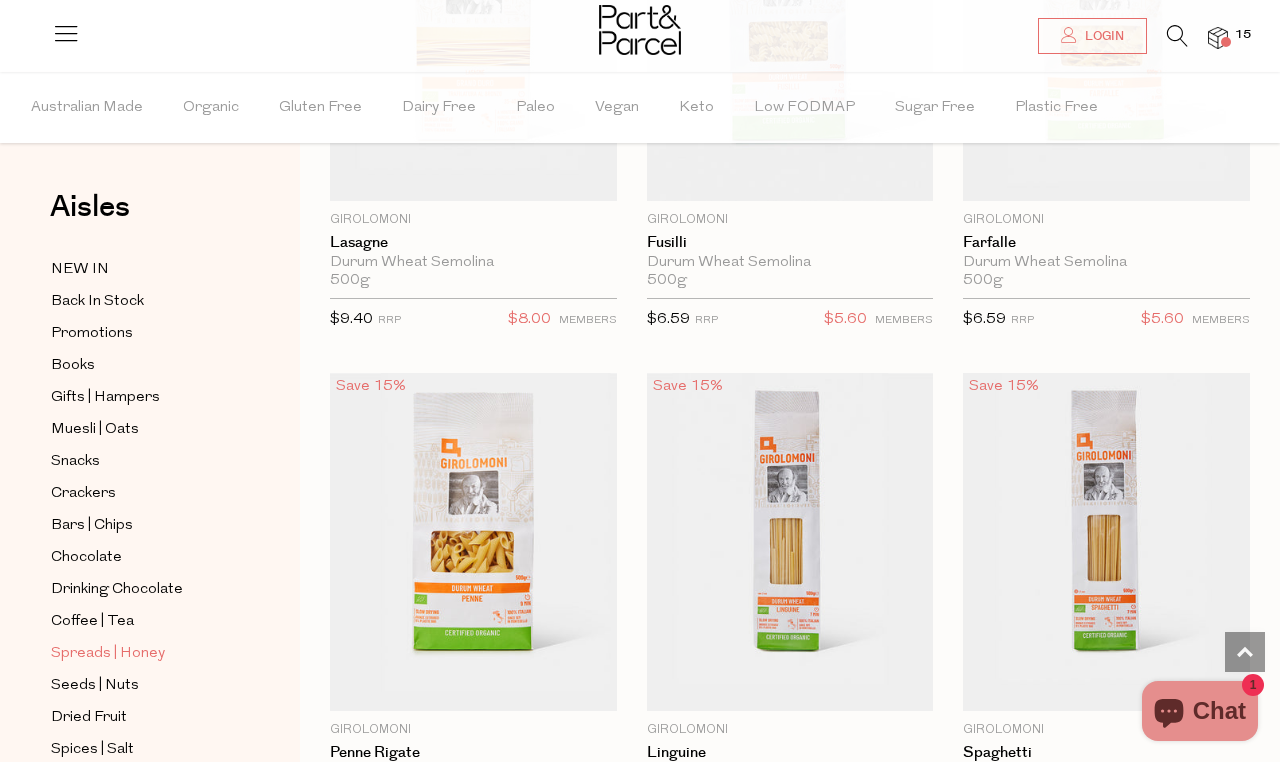 scroll, scrollTop: 4520, scrollLeft: 0, axis: vertical 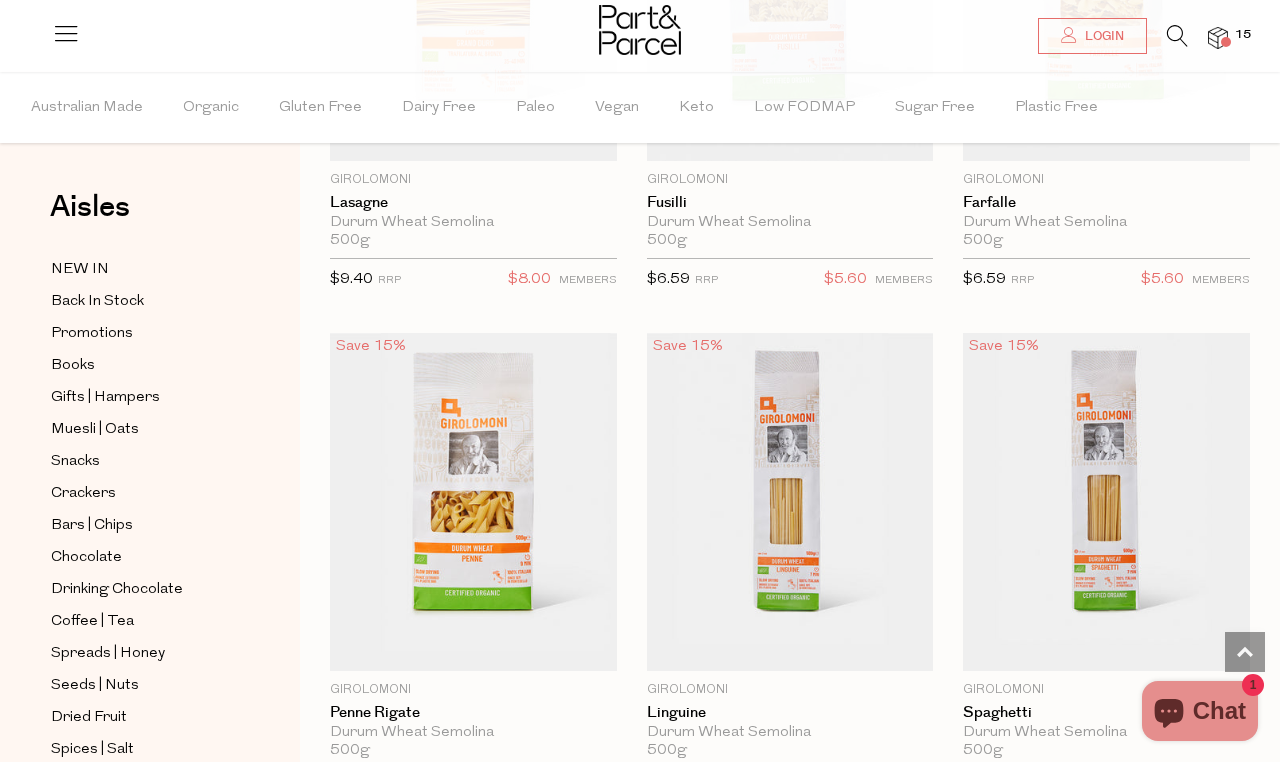 click on "Aisles                                     Clear
NEW IN
Back In Stock
Promotions
Books
Gifts | Hampers
Muesli | Oats
Snacks
Crackers
Bars | Chips
Chocolate
Drinking Chocolate
Coffee | Tea" at bounding box center (150, 417) 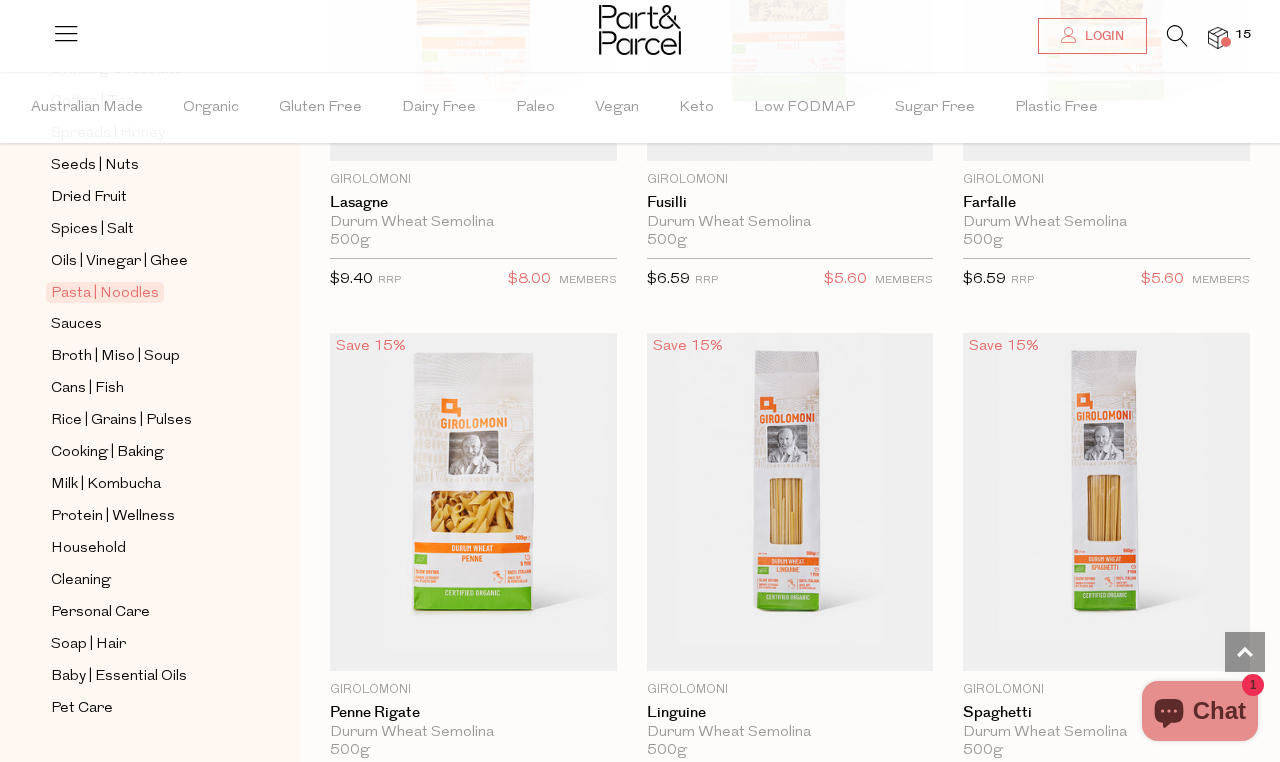 scroll, scrollTop: 560, scrollLeft: 0, axis: vertical 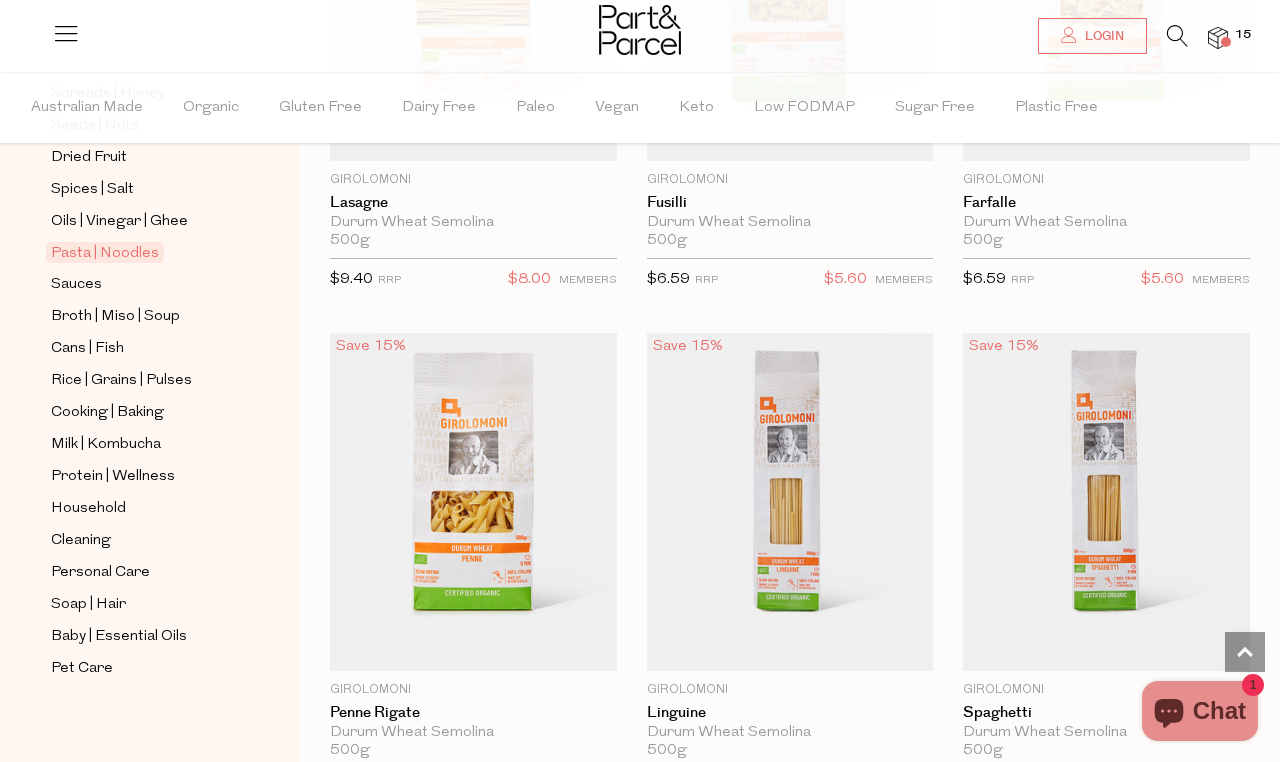 click on "Pasta | Noodles" at bounding box center (105, 252) 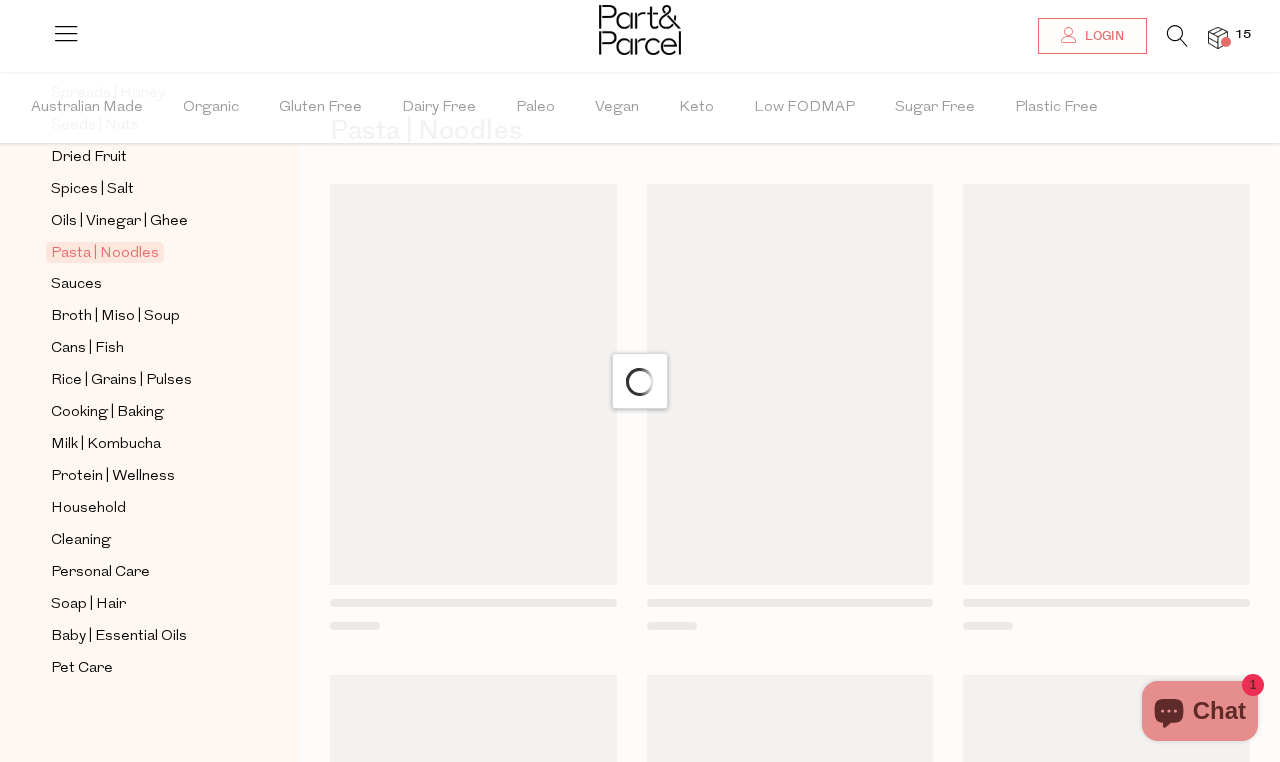 scroll, scrollTop: 0, scrollLeft: 0, axis: both 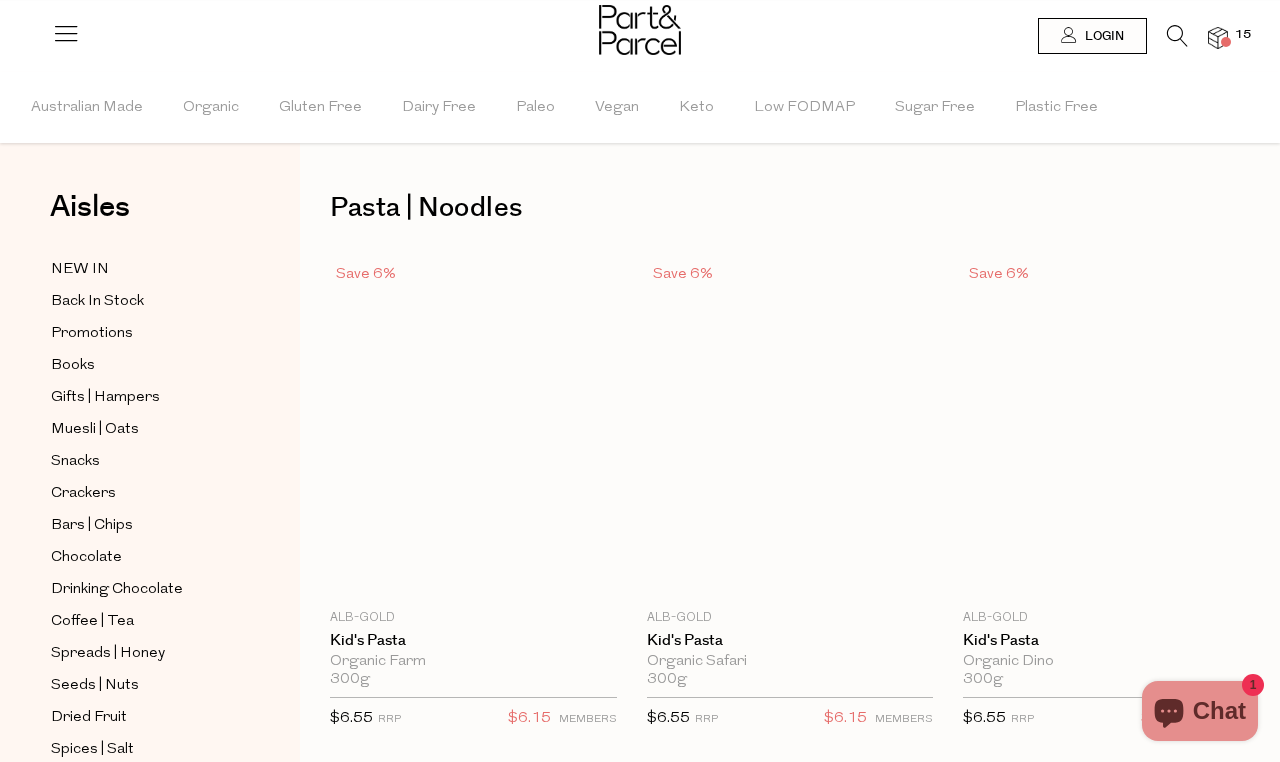 click on "NEW IN
Back In Stock
Promotions
Books
Gifts | Hampers
Muesli | Oats
Snacks
Crackers
Bars | Chips
Chocolate
Drinking Chocolate
Coffee | Tea
Spreads | Honey
Seeds | Nuts" at bounding box center (150, 749) 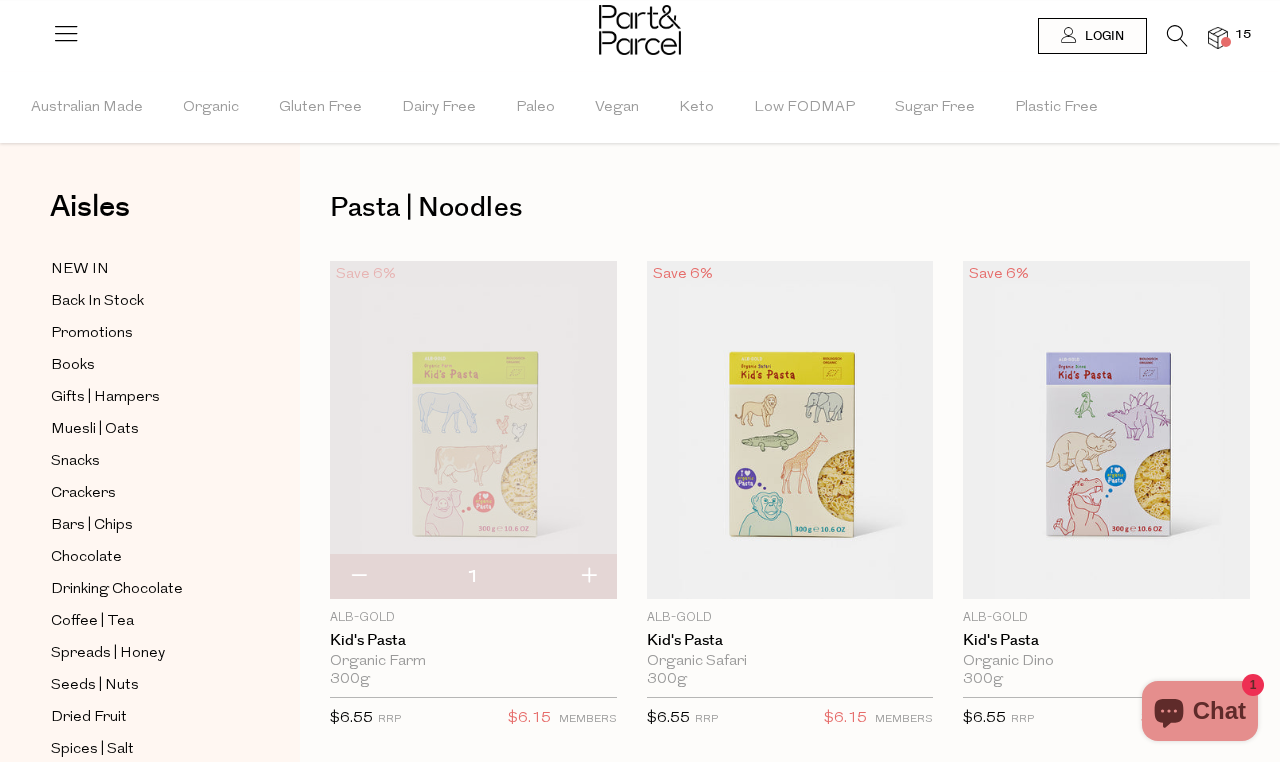 click on "Aisles                                     Clear
NEW IN
Back In Stock
Promotions
Books
Gifts | Hampers
Muesli | Oats
Snacks
Crackers
Bars | Chips
Chocolate
Drinking Chocolate
Coffee | Tea" at bounding box center (150, 417) 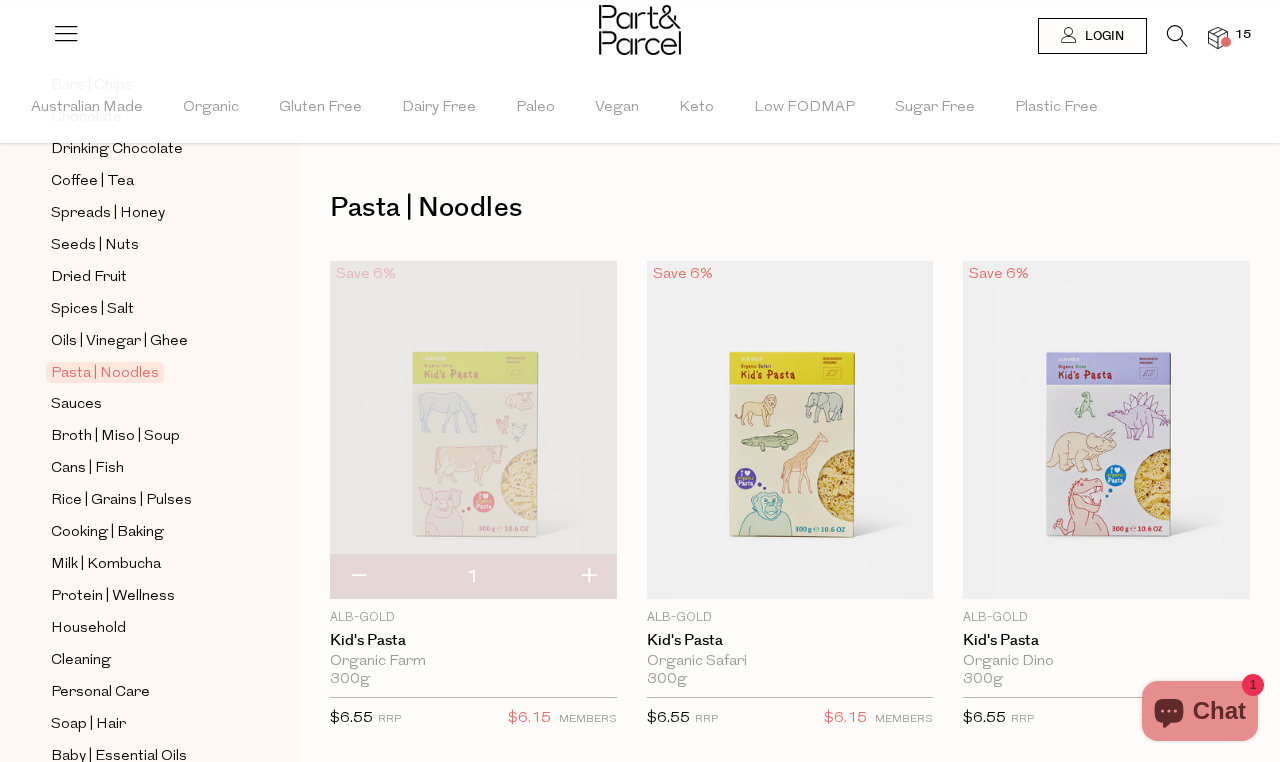 scroll, scrollTop: 480, scrollLeft: 0, axis: vertical 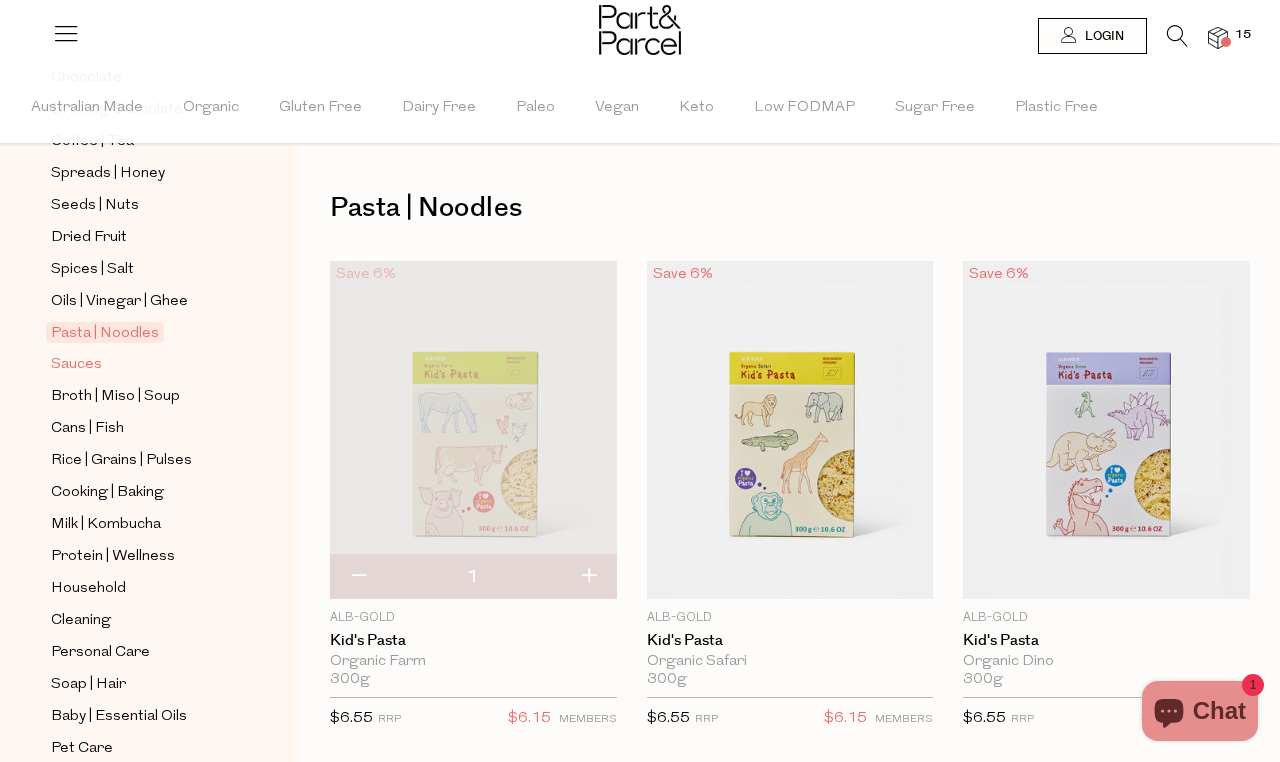 click on "Sauces" at bounding box center (76, 365) 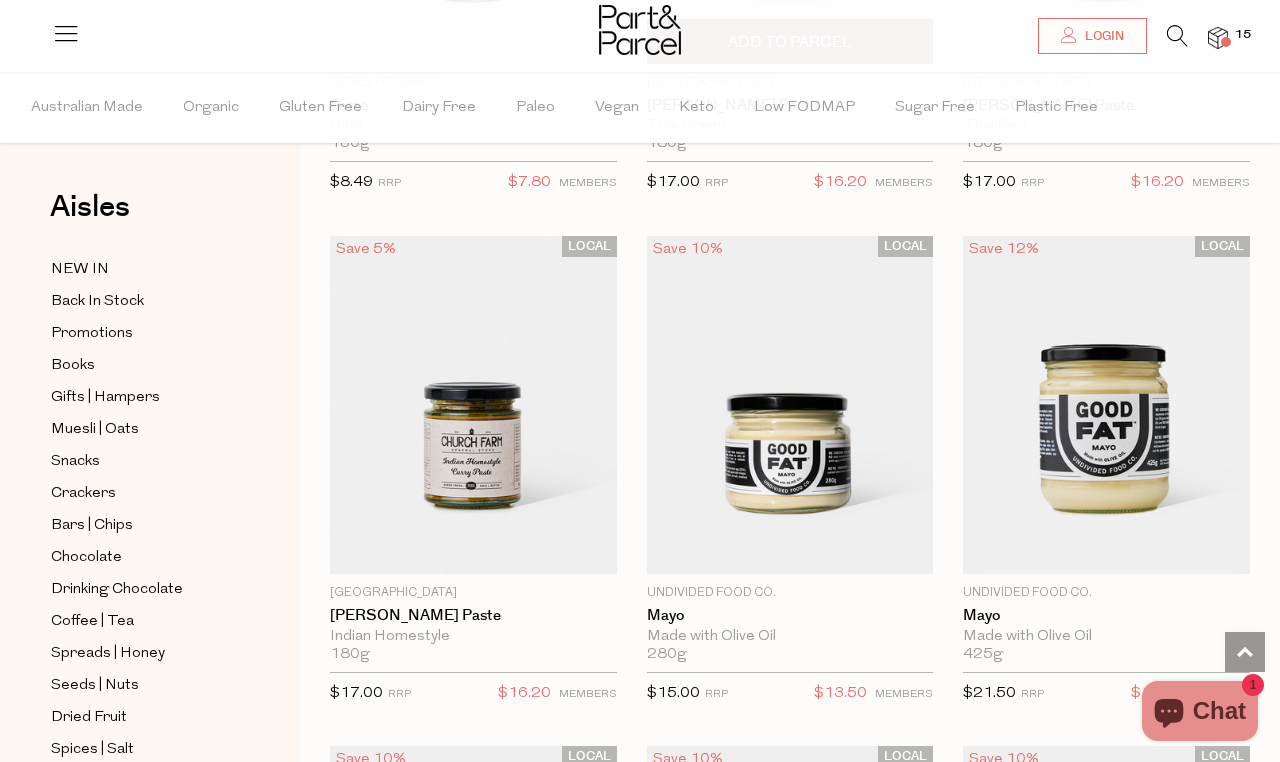 scroll, scrollTop: 2720, scrollLeft: 0, axis: vertical 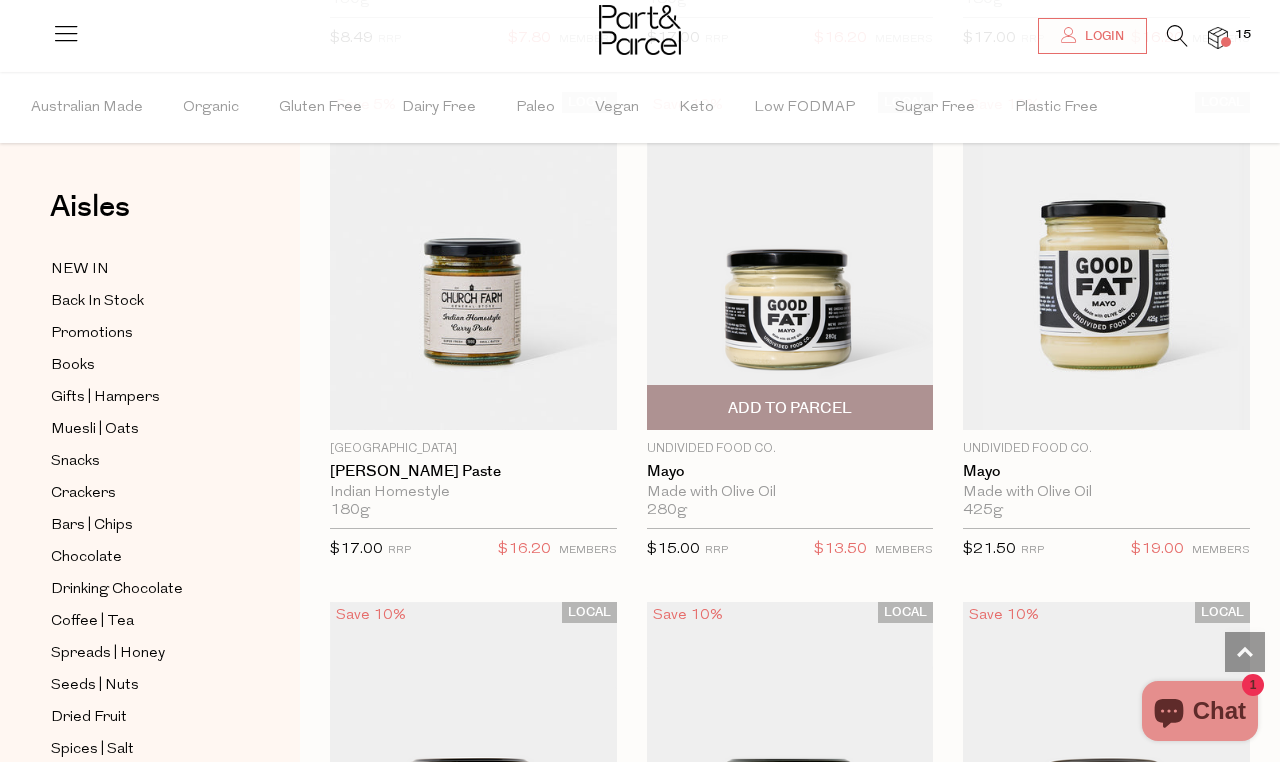 click on "Add To Parcel" at bounding box center [790, 408] 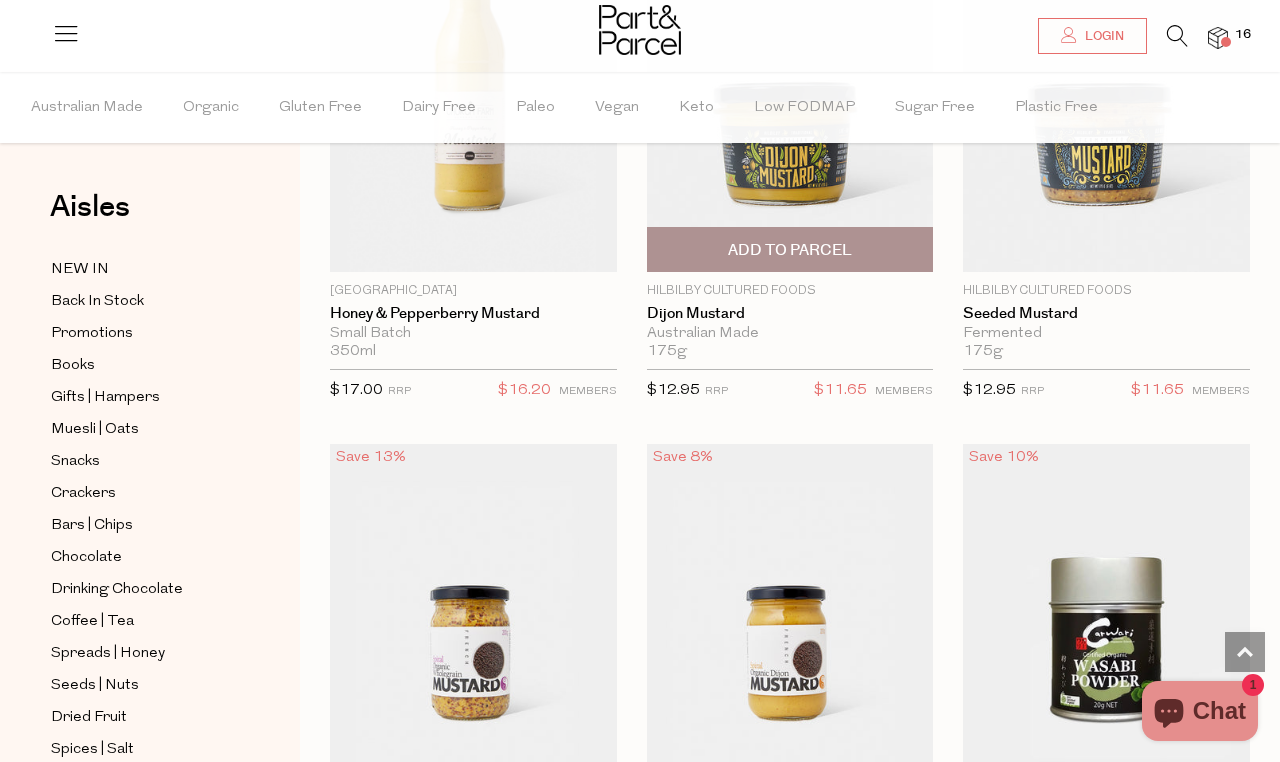 scroll, scrollTop: 7000, scrollLeft: 0, axis: vertical 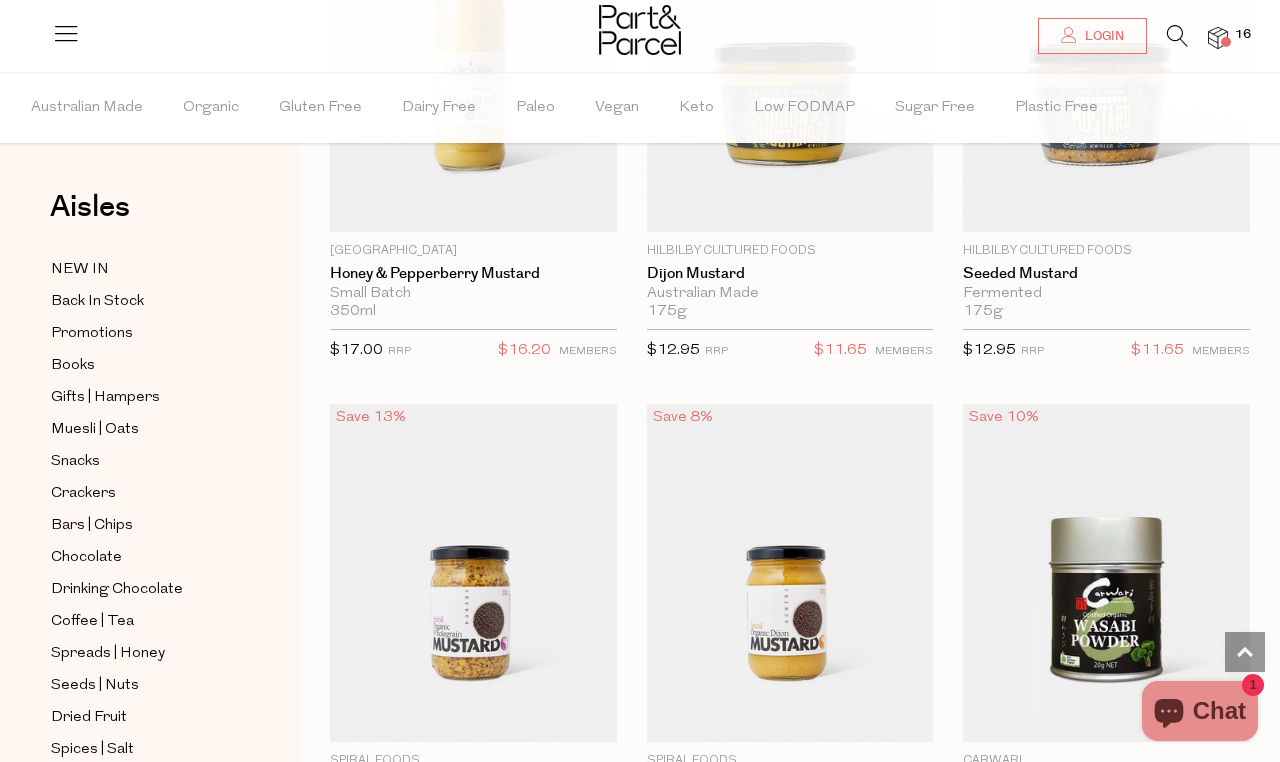 click on "Aisles                                     Clear
NEW IN
Back In Stock
Promotions
Books
Gifts | Hampers
Muesli | Oats
Snacks
Crackers
Bars | Chips
Chocolate
Drinking Chocolate
Coffee | Tea" at bounding box center [150, 417] 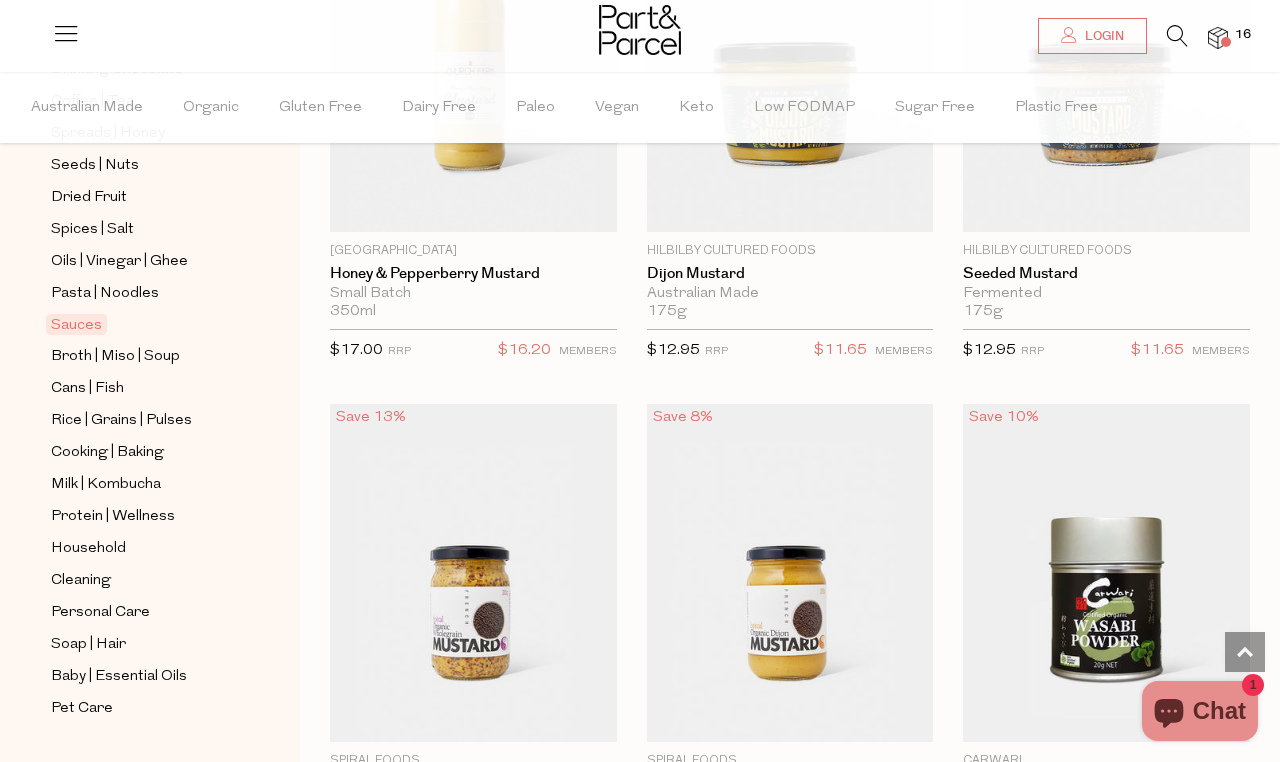 scroll, scrollTop: 566, scrollLeft: 0, axis: vertical 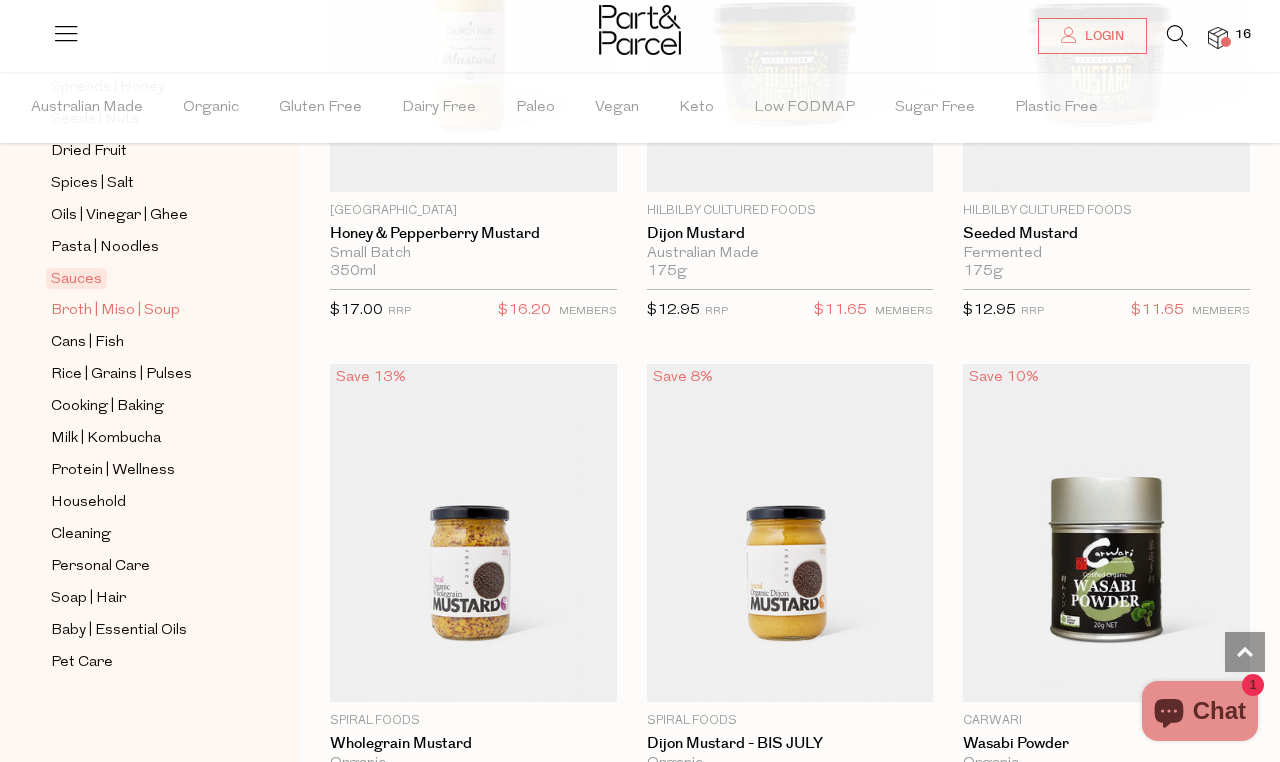 click on "Broth | Miso | Soup" at bounding box center [115, 311] 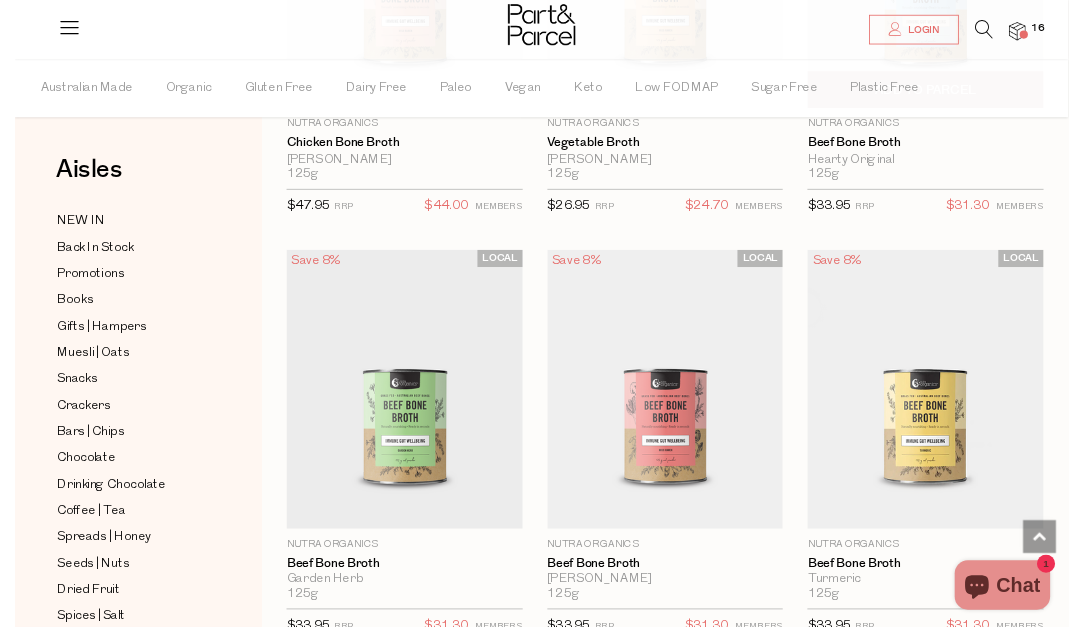 scroll, scrollTop: 4040, scrollLeft: 0, axis: vertical 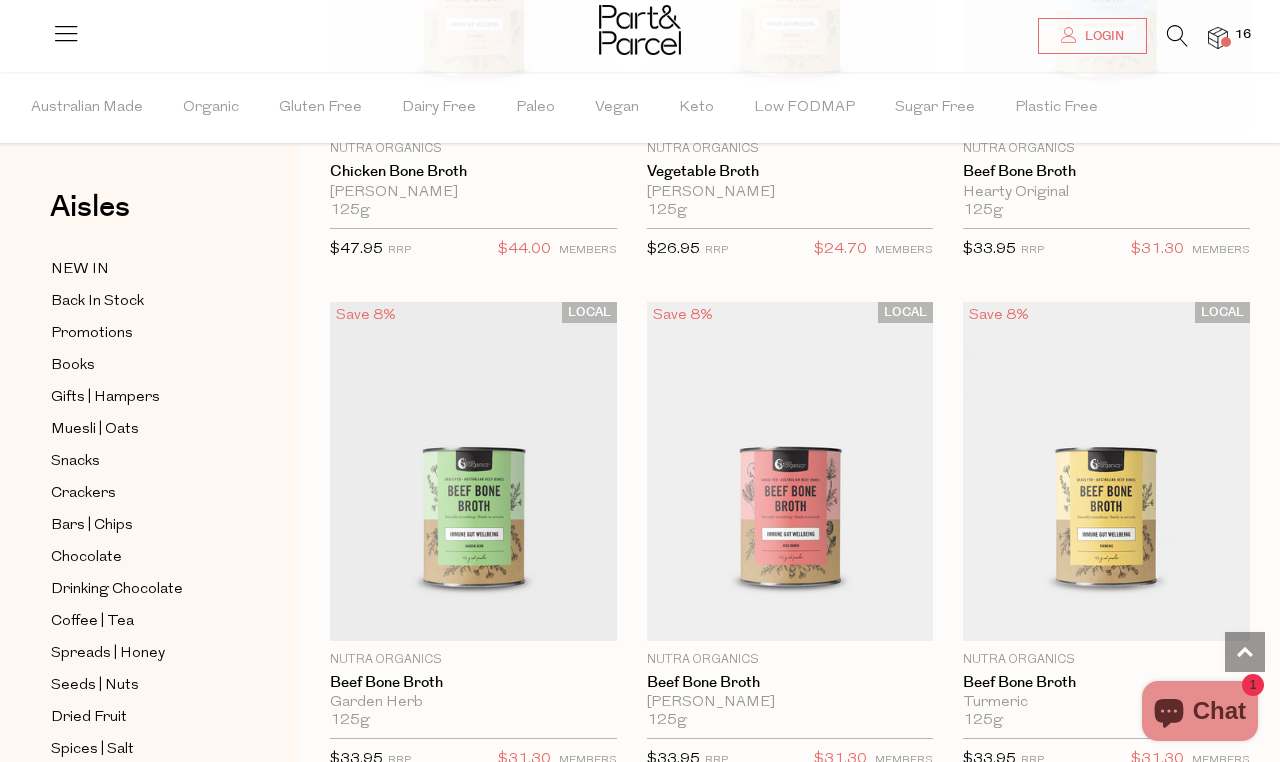click at bounding box center (640, 32) 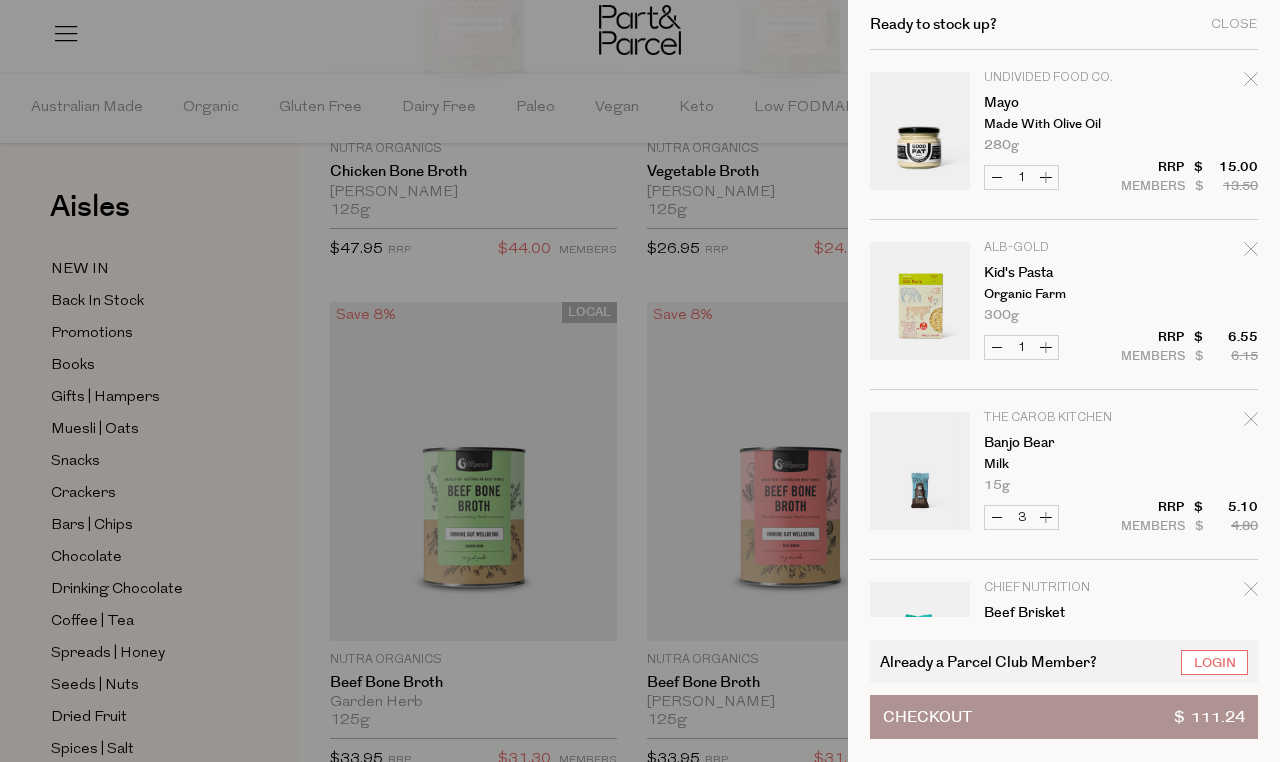 click at bounding box center (640, 381) 